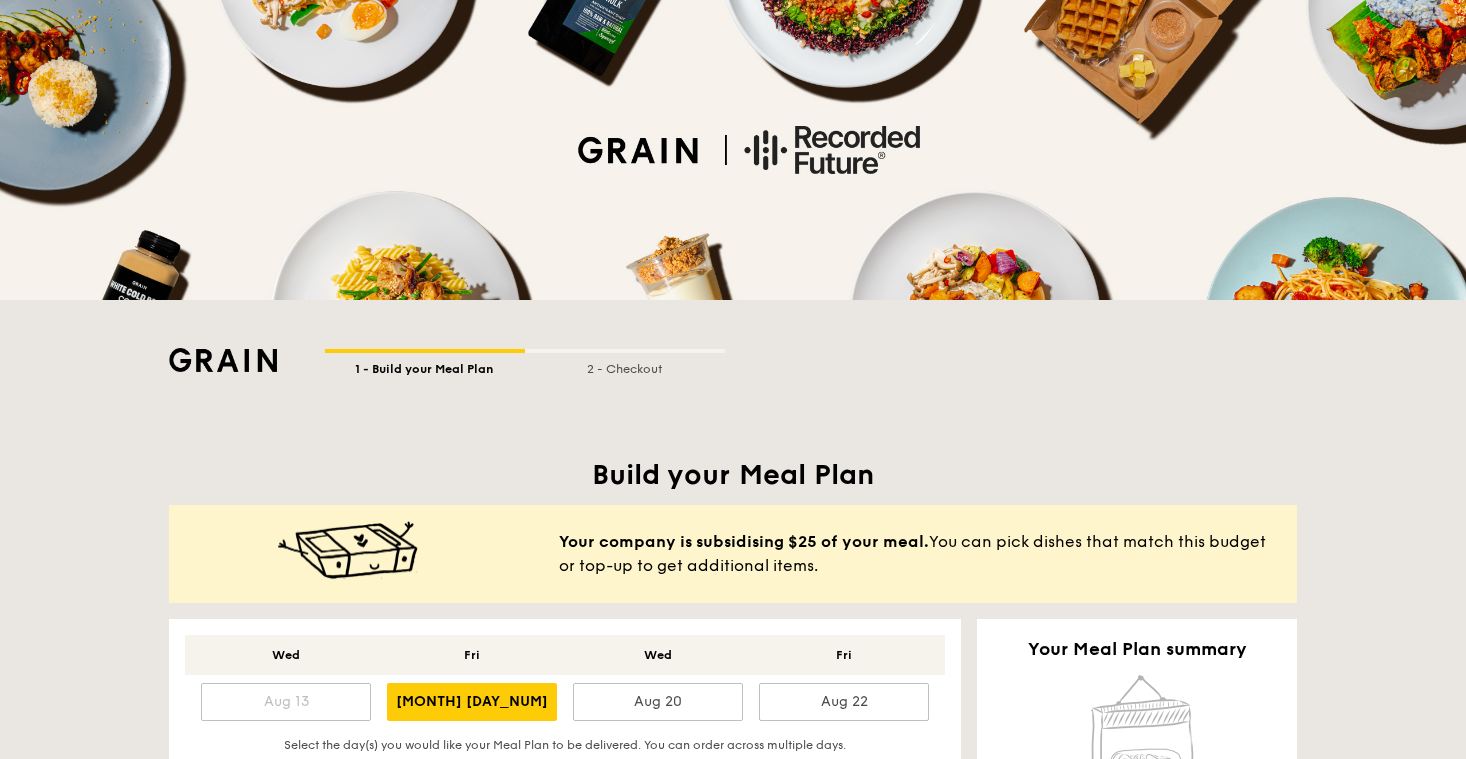 scroll, scrollTop: 0, scrollLeft: 0, axis: both 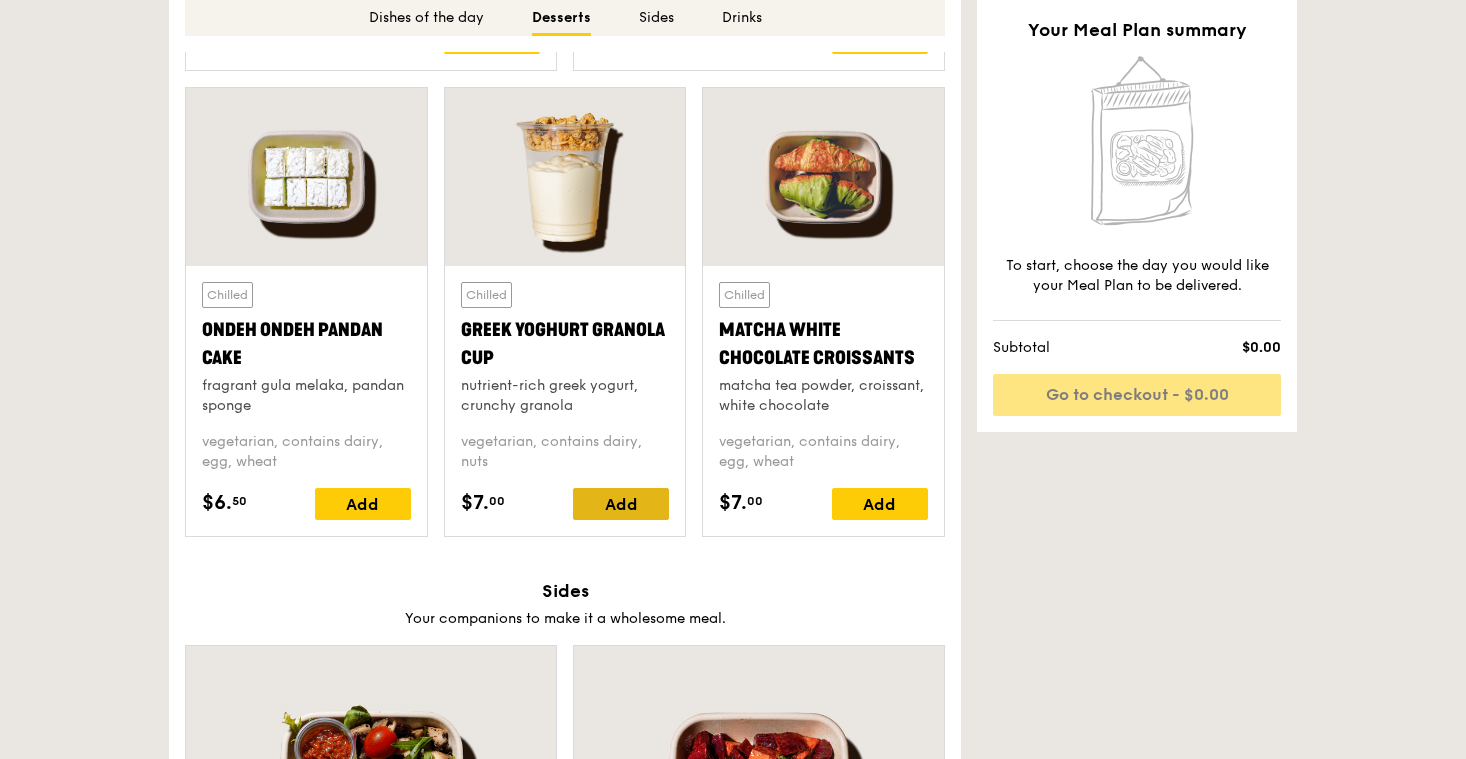 click on "Add" at bounding box center [621, 504] 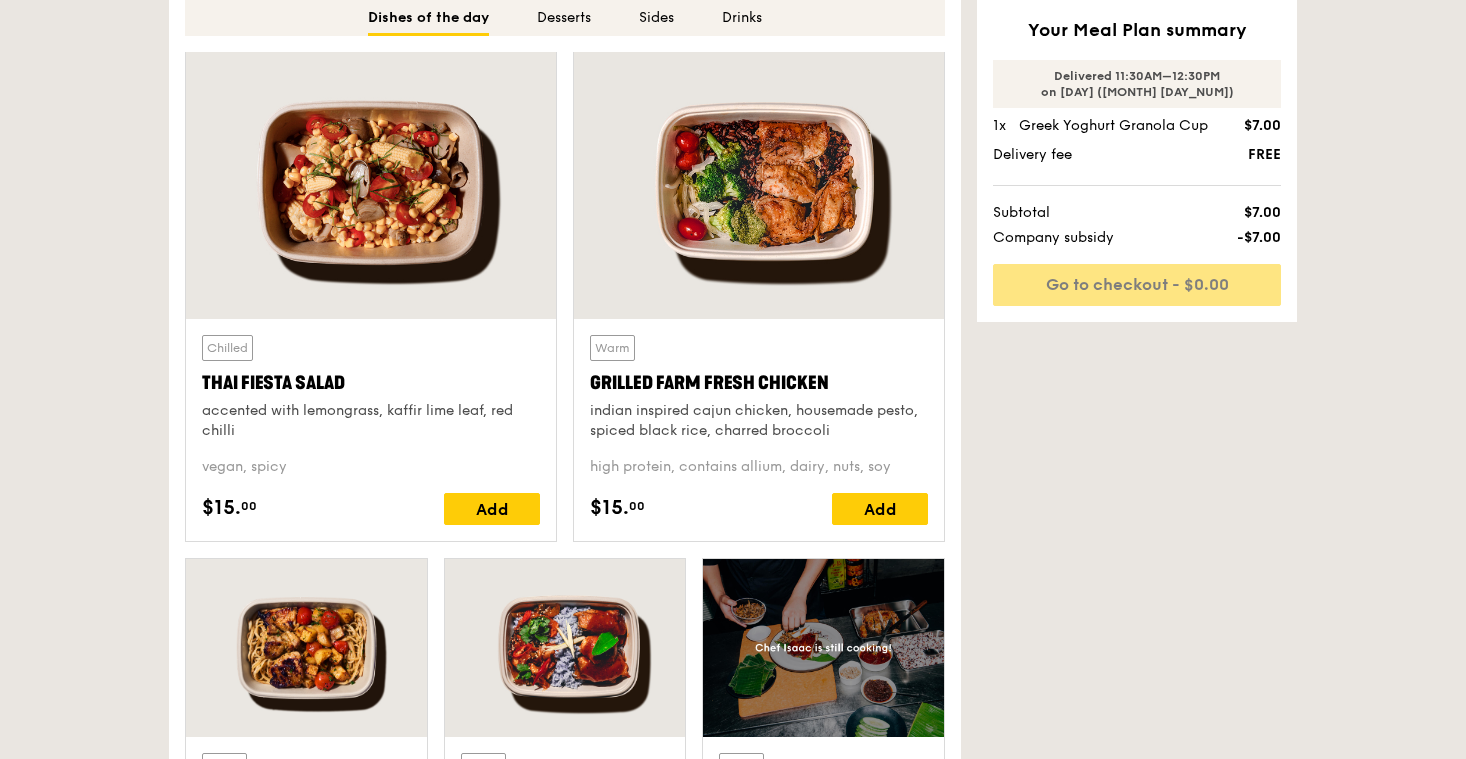 scroll, scrollTop: 878, scrollLeft: 0, axis: vertical 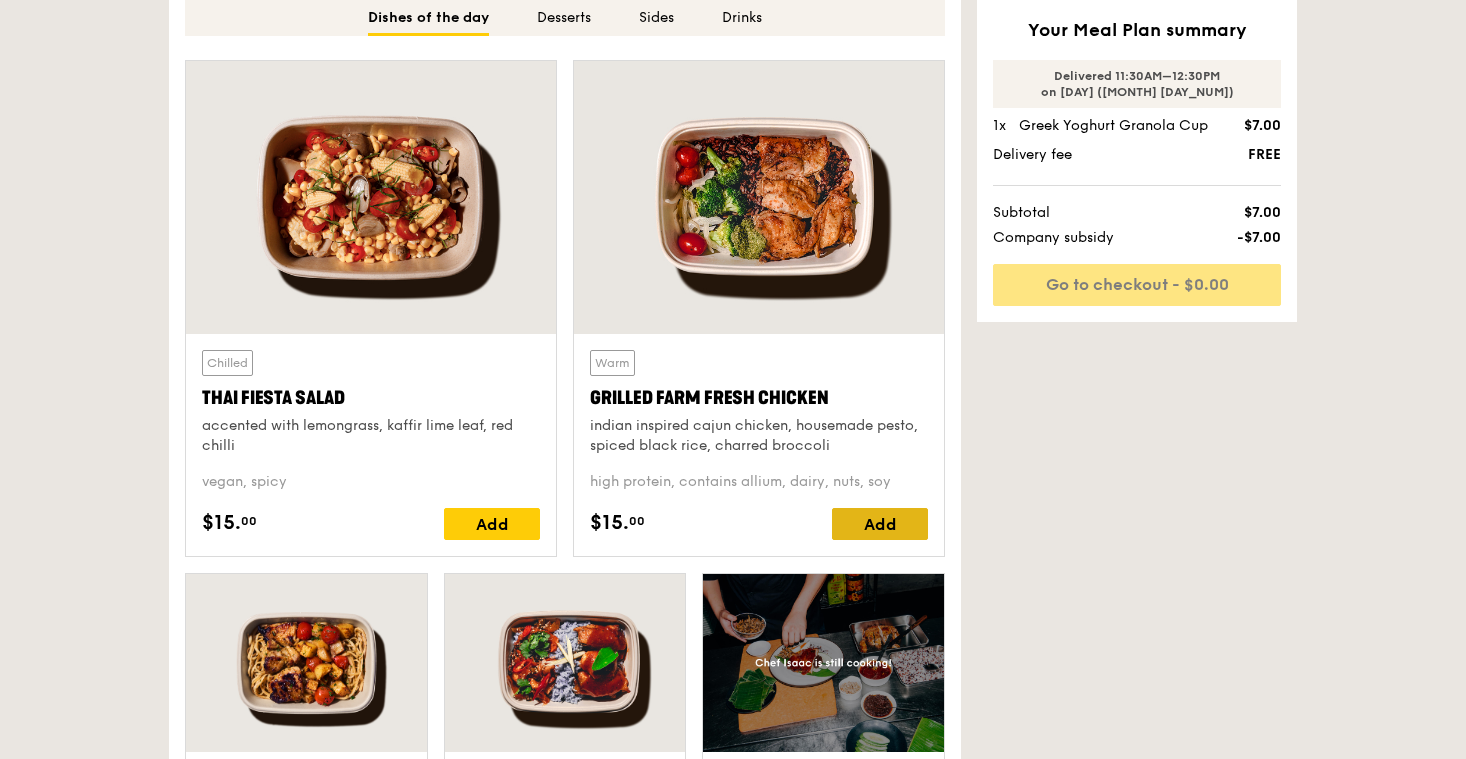 click on "Add" at bounding box center [880, 524] 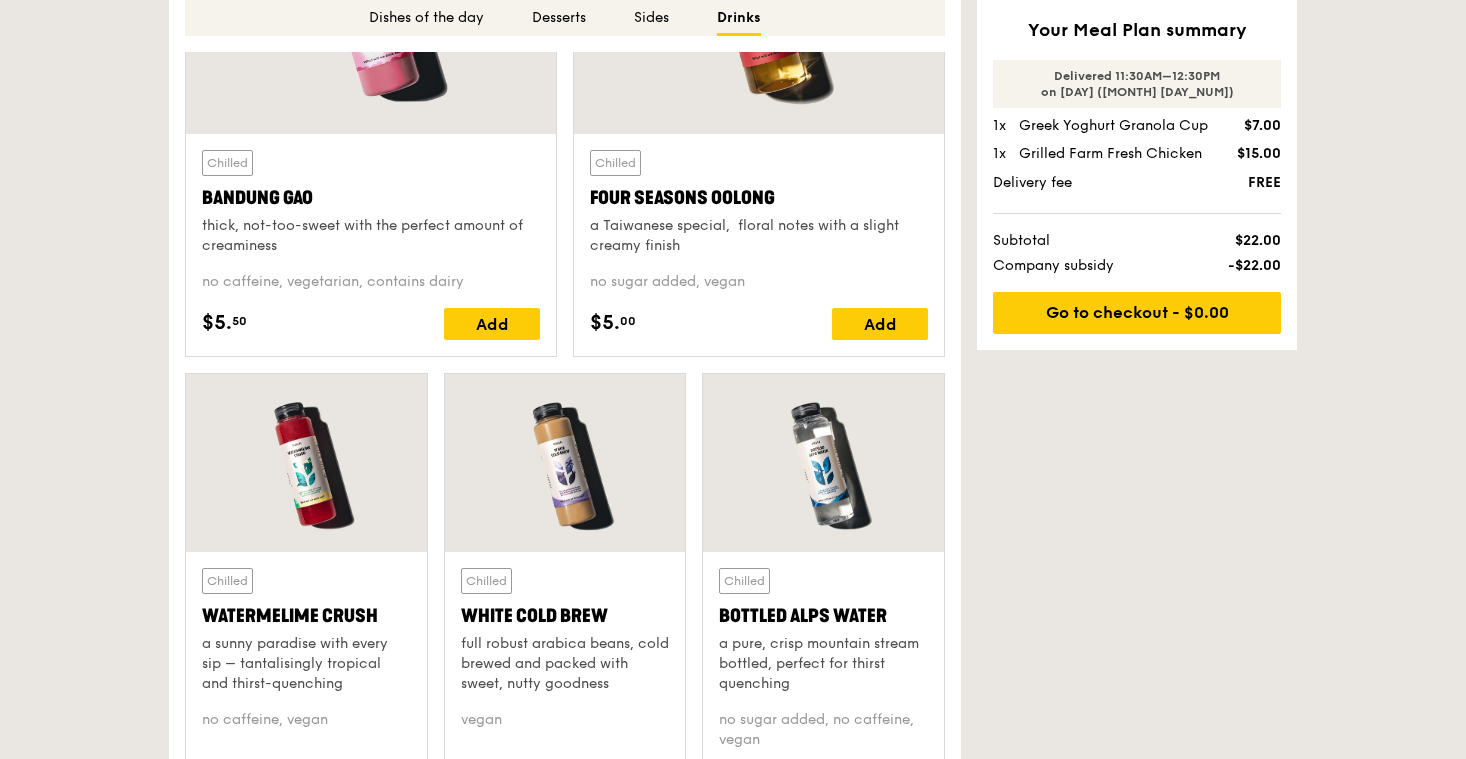 scroll, scrollTop: 4838, scrollLeft: 0, axis: vertical 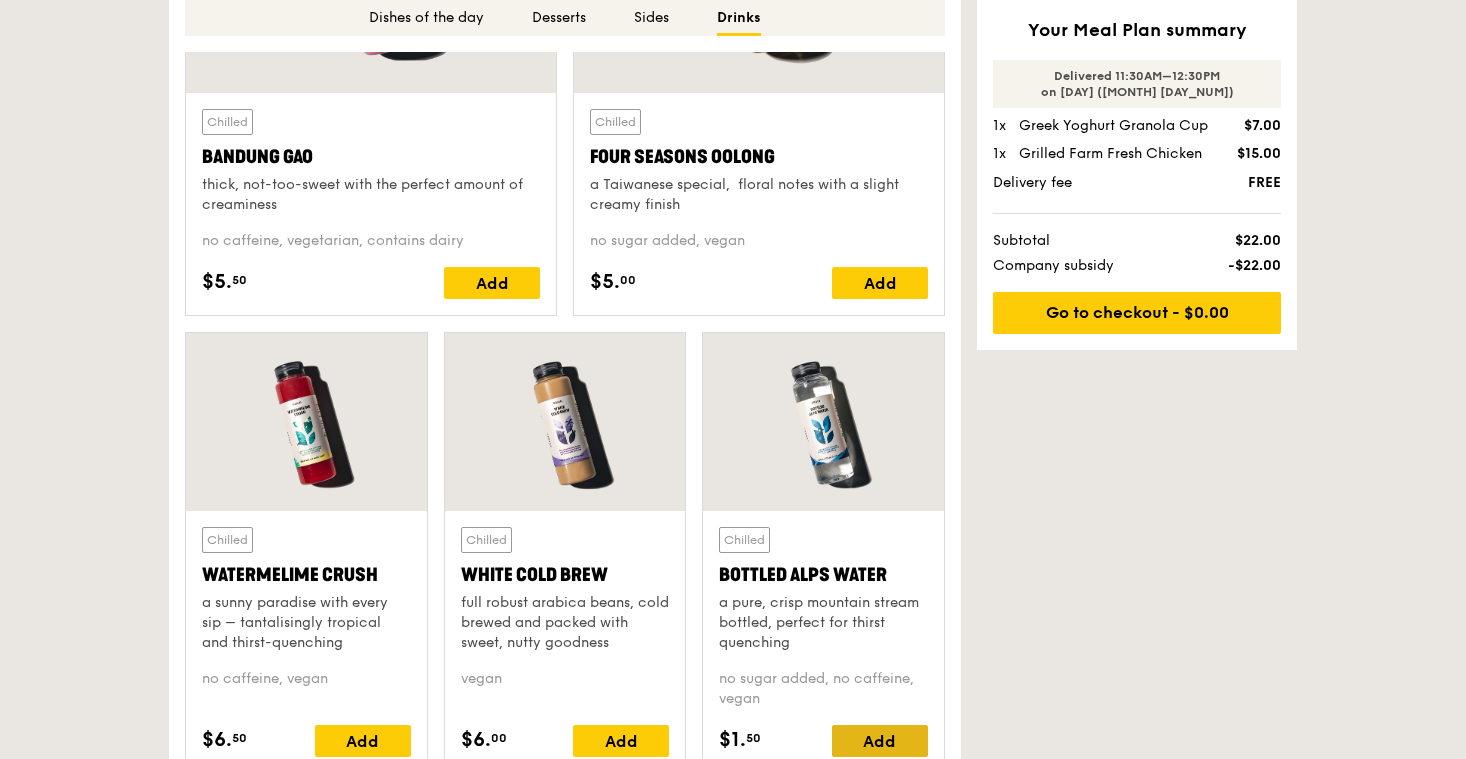 click on "Add" at bounding box center (880, 741) 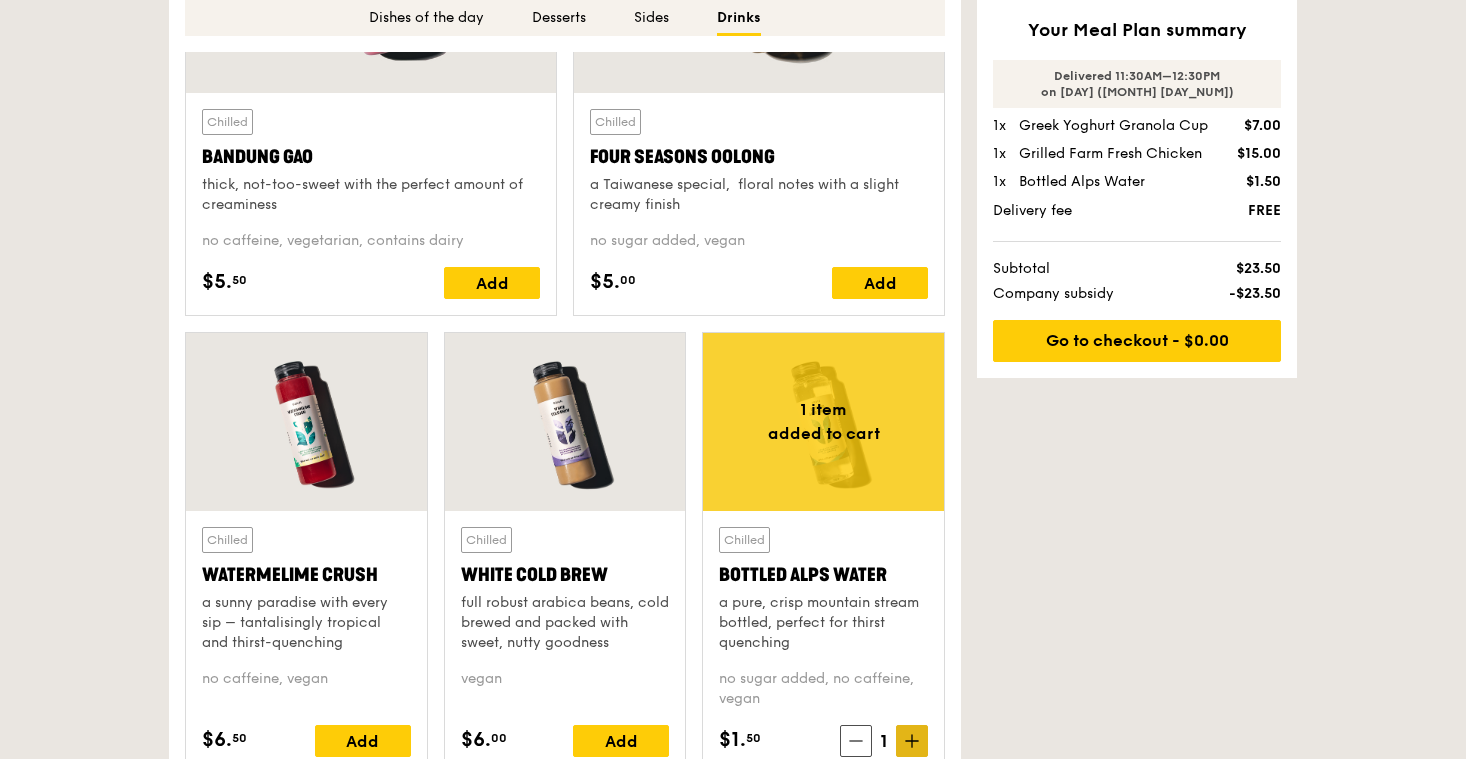 click 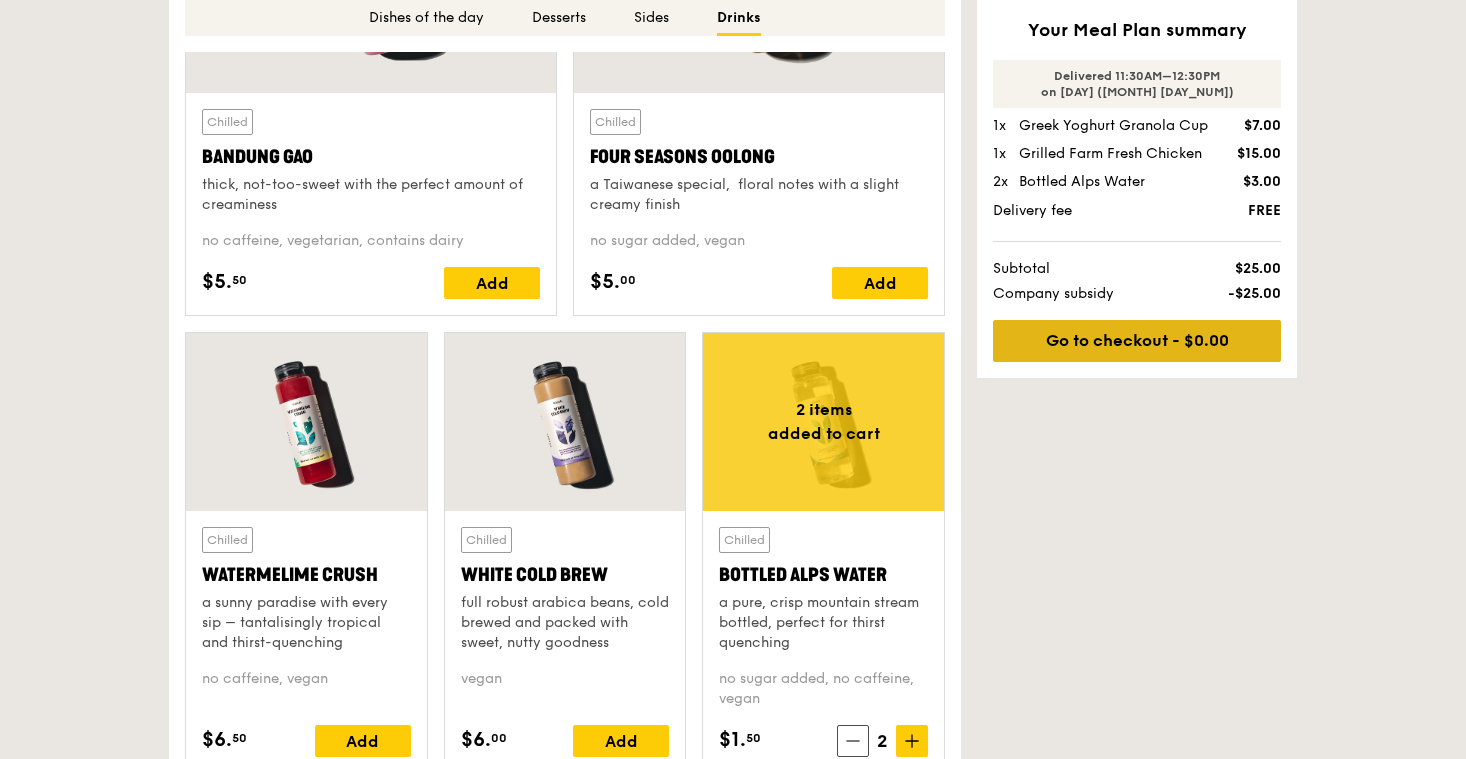 click on "Go to checkout - $0.00" at bounding box center (1137, 341) 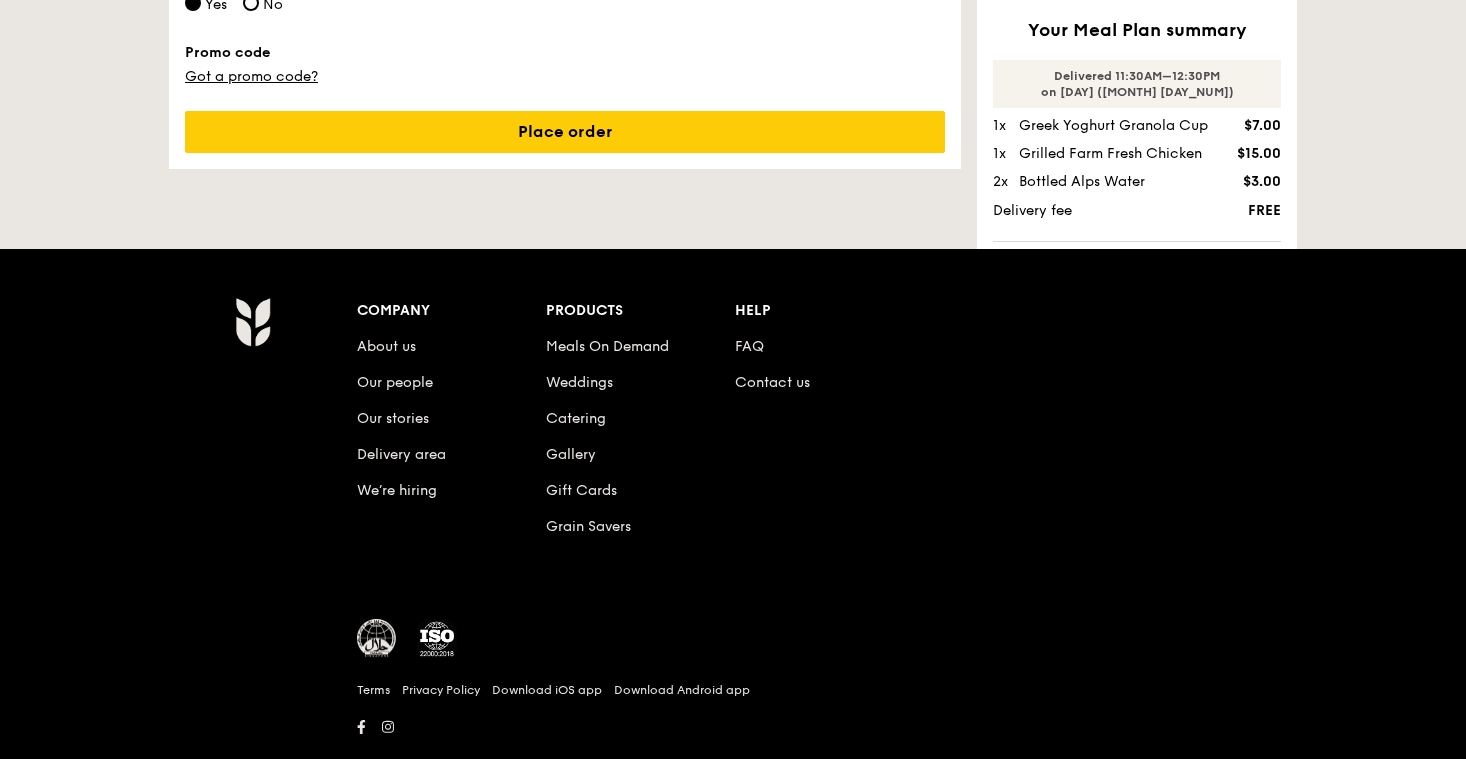 scroll, scrollTop: 728, scrollLeft: 0, axis: vertical 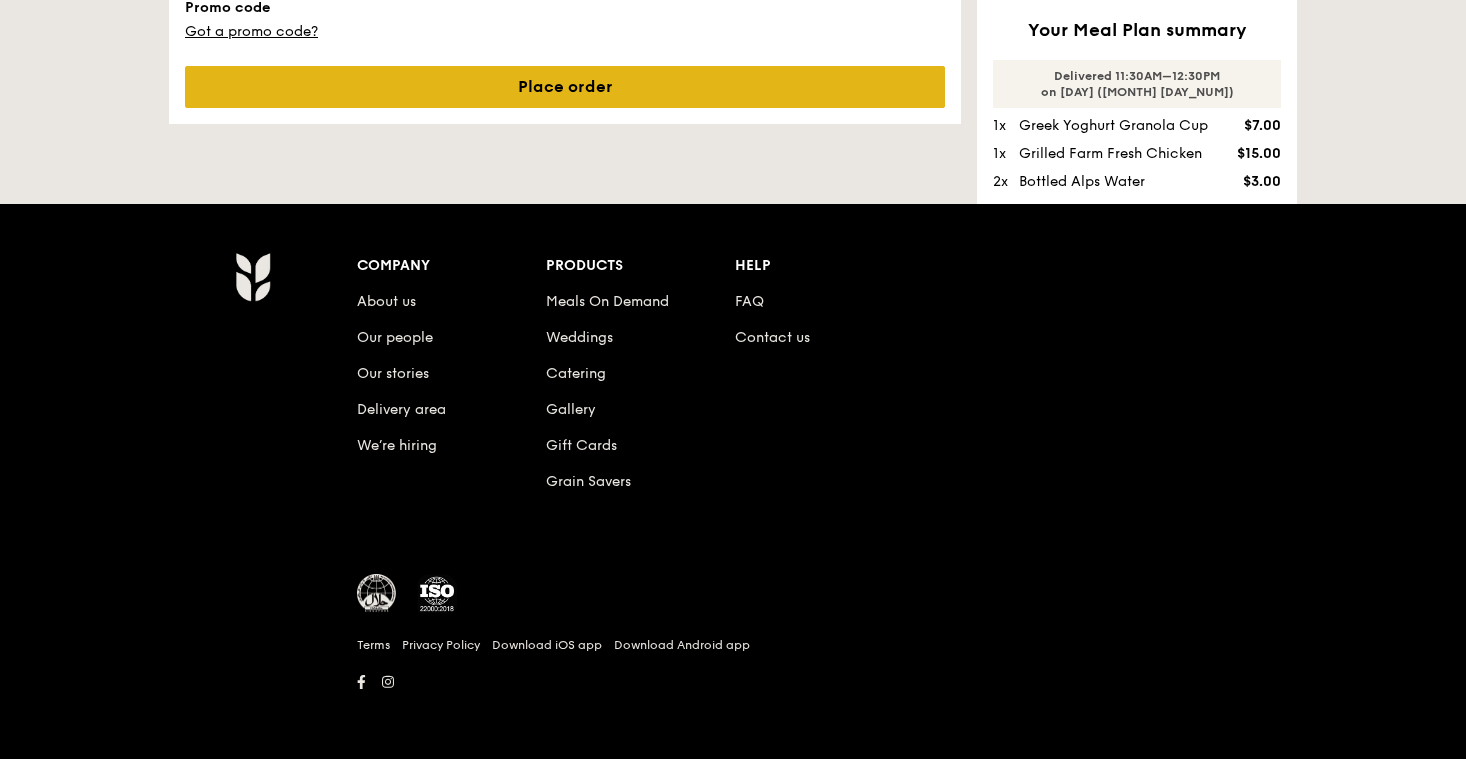 click on "Place order" at bounding box center (565, 87) 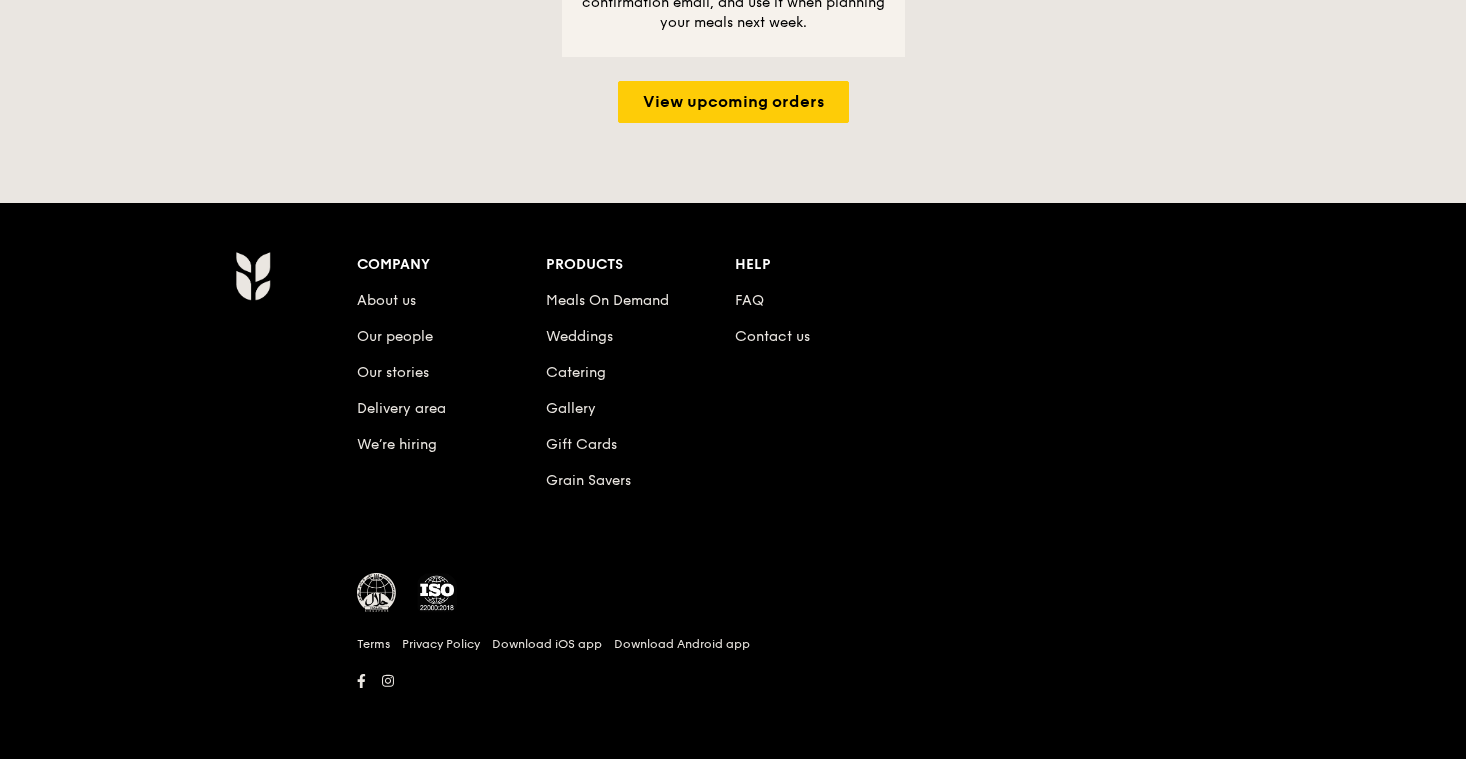 scroll, scrollTop: 0, scrollLeft: 0, axis: both 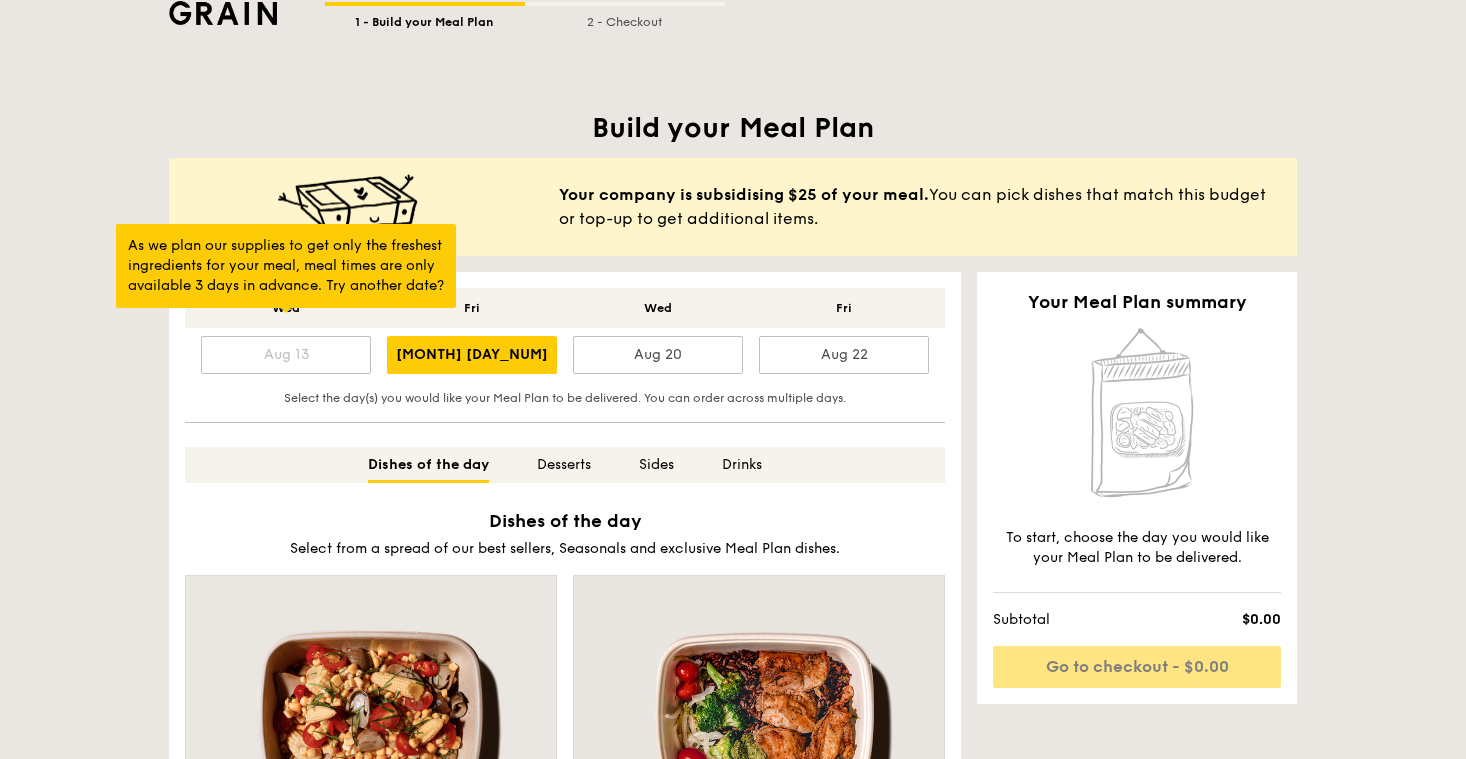 click on "Aug 13" at bounding box center (286, 355) 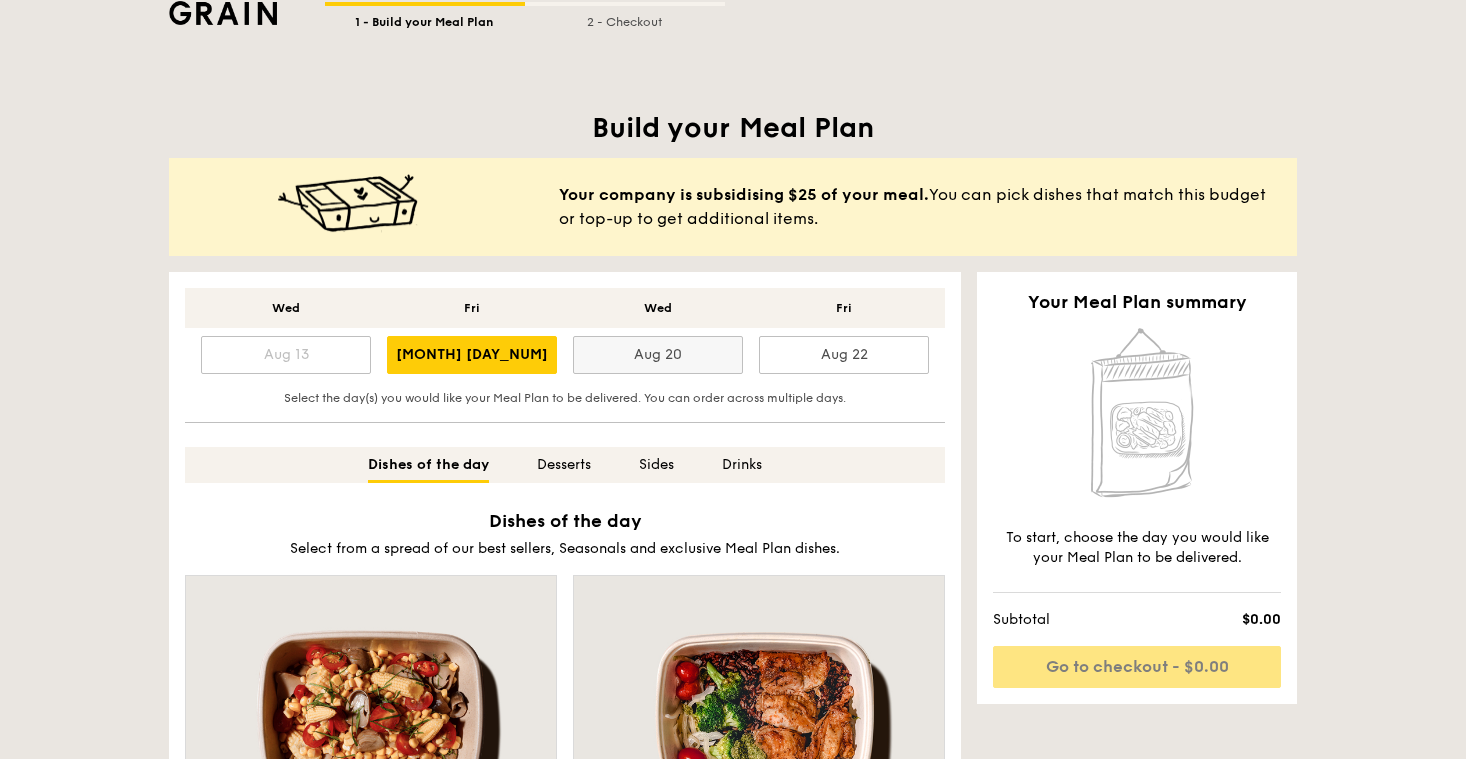 click on "Aug 20" at bounding box center [658, 355] 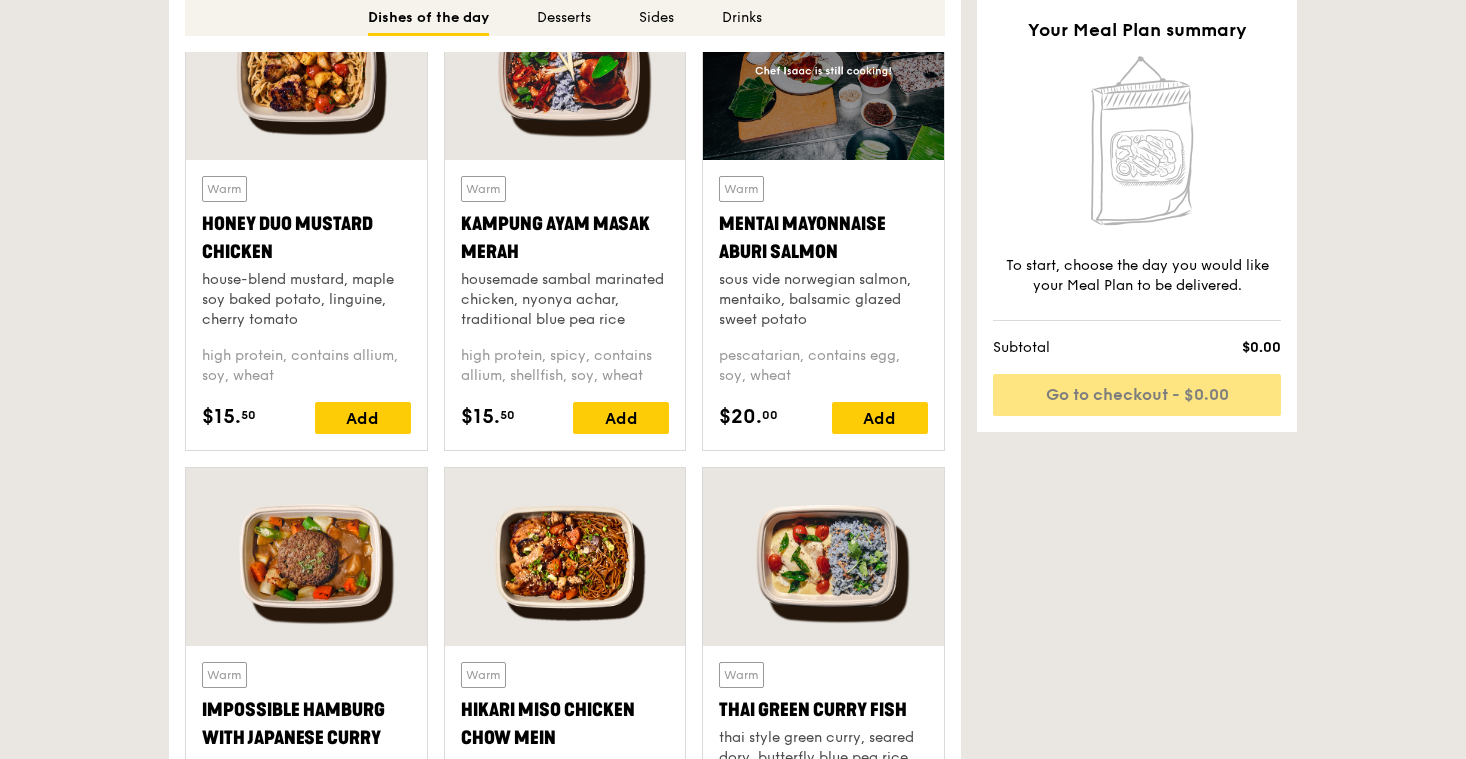 scroll, scrollTop: 1435, scrollLeft: 0, axis: vertical 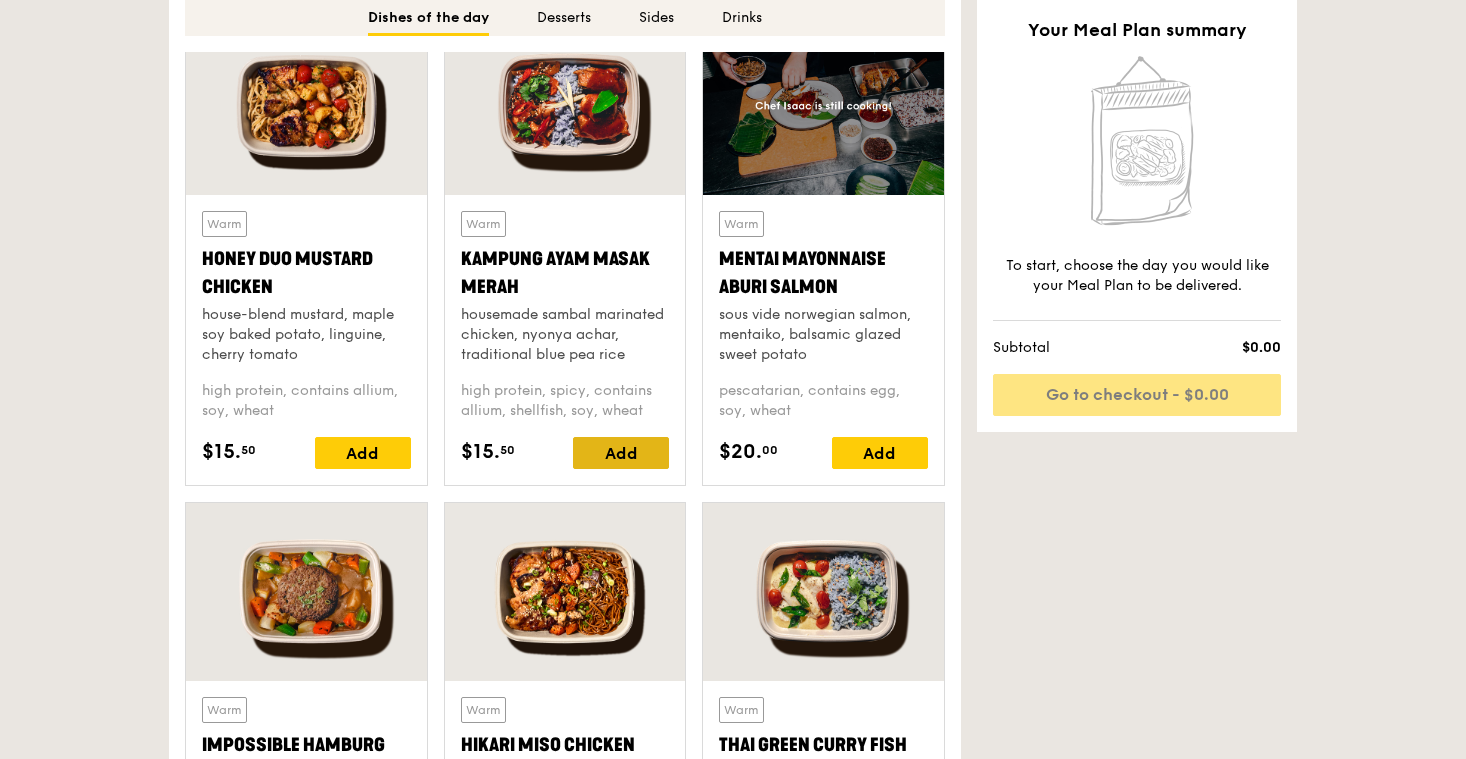 click on "Add" at bounding box center [621, 453] 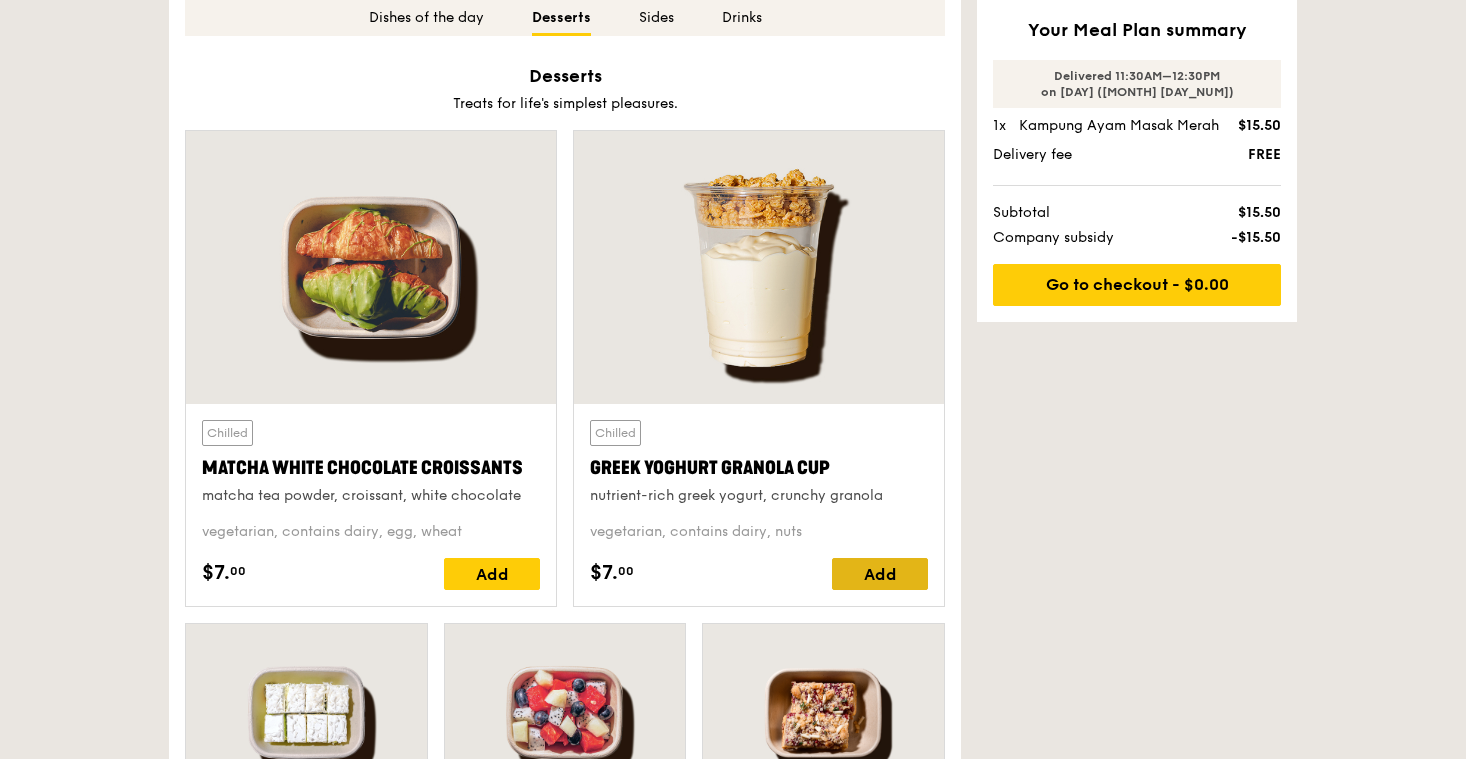 click on "Add" at bounding box center [880, 574] 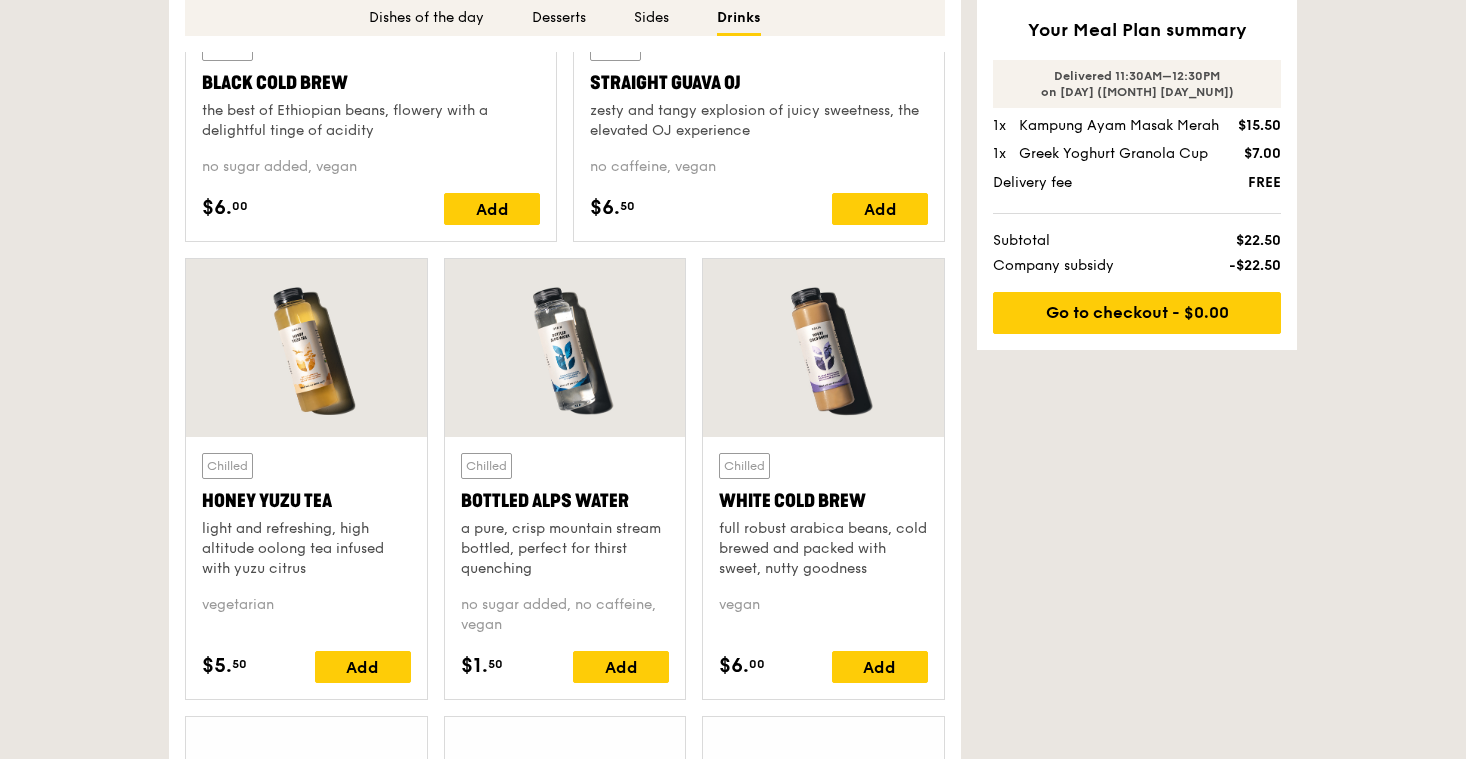 scroll, scrollTop: 4871, scrollLeft: 0, axis: vertical 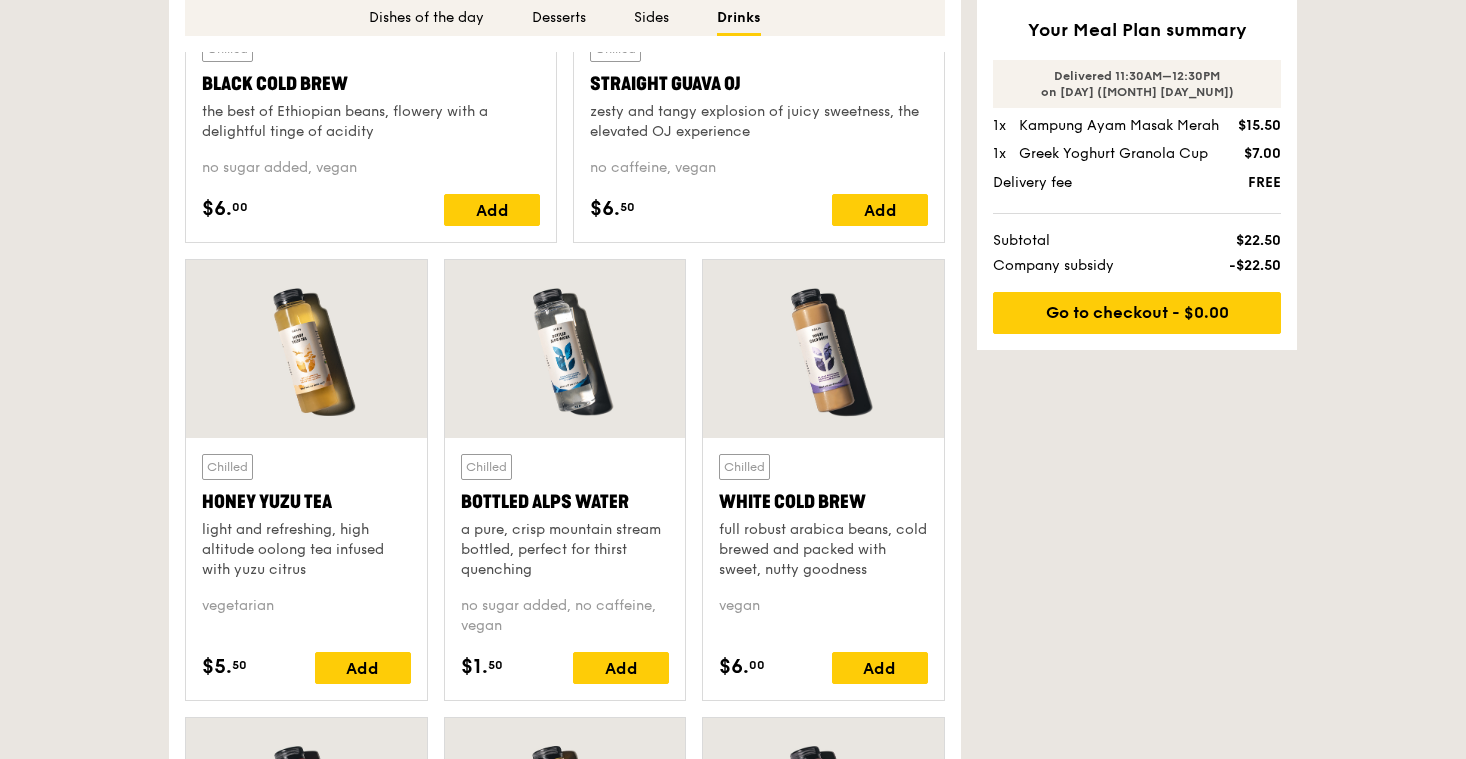 click on "Chilled
Bottled Alps Water
a pure, crisp mountain stream bottled, perfect for thirst quenching
no sugar added, no caffeine, vegan
$[PRICE].
[PRICE]
Add" at bounding box center (565, 569) 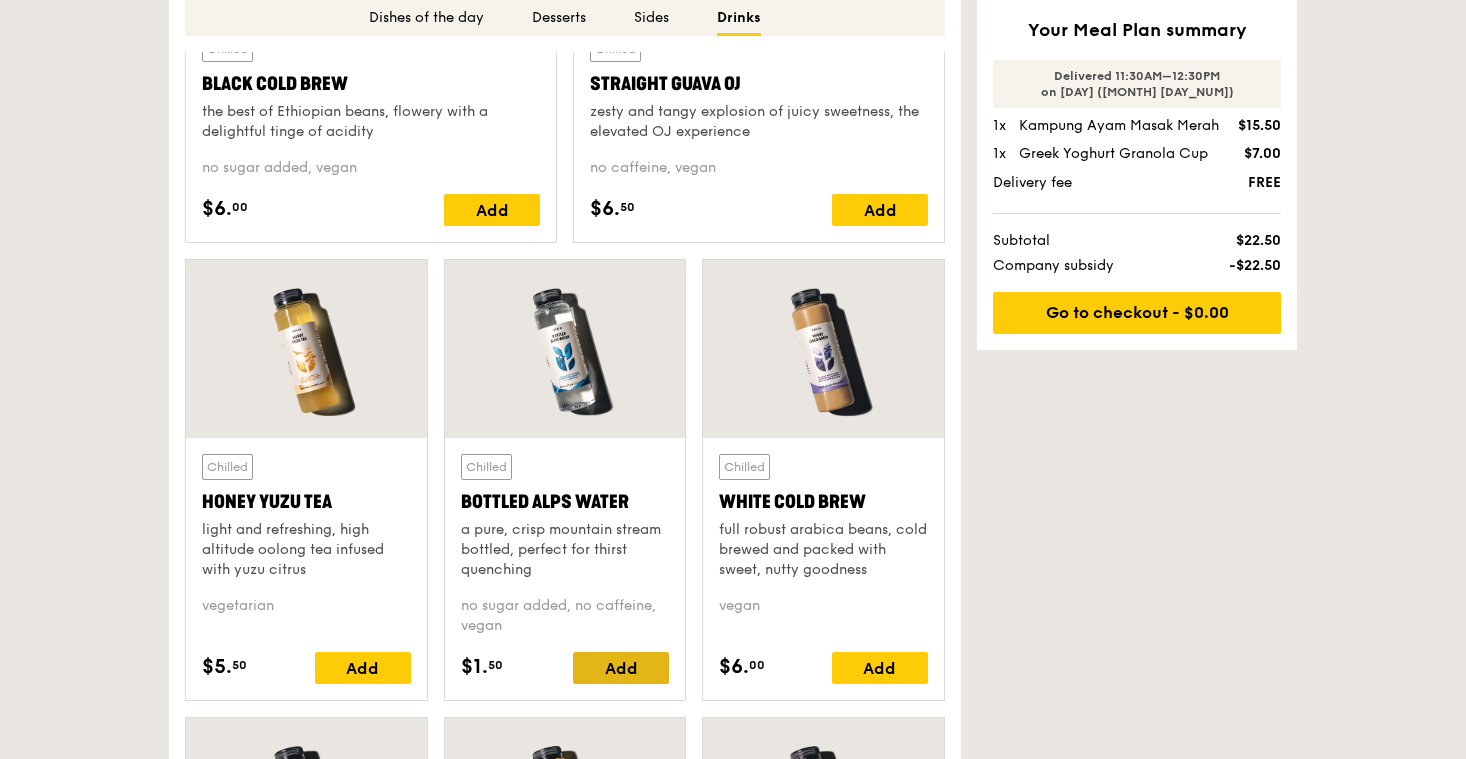 click on "Add" at bounding box center [621, 668] 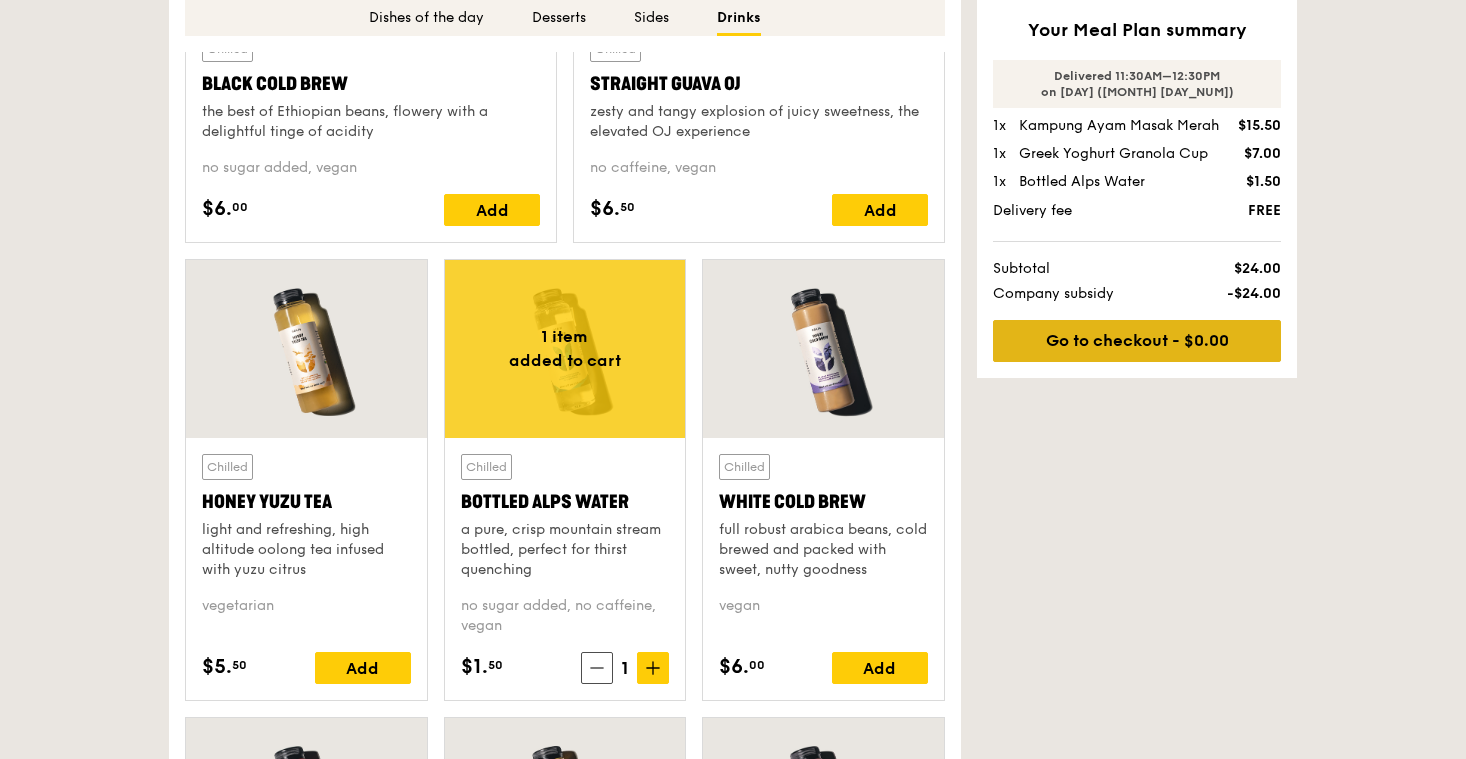 click on "Go to checkout - $0.00" at bounding box center [1137, 341] 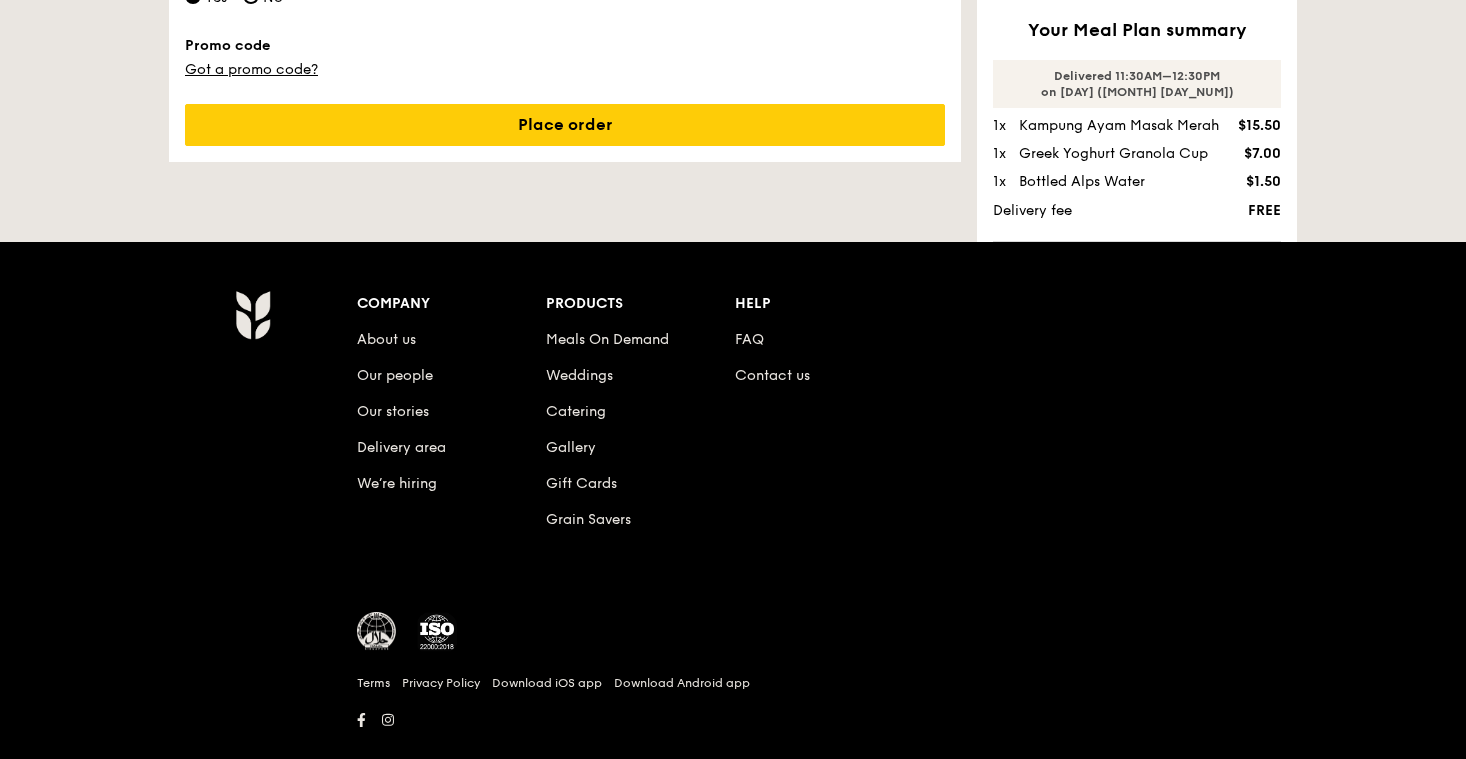 scroll, scrollTop: 728, scrollLeft: 0, axis: vertical 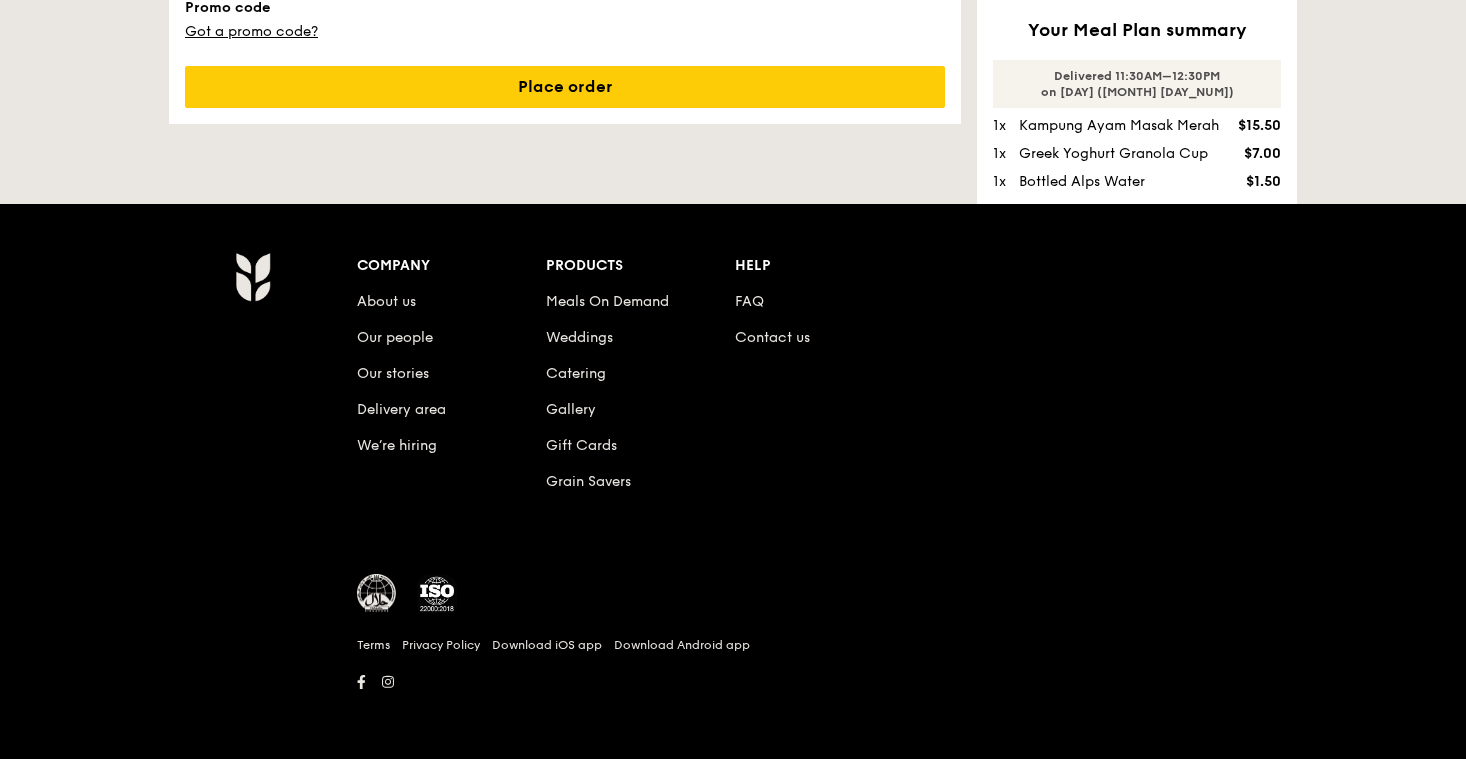 click on "Delivery information
Not you?
Log out
Name [FIRST] [LAST] Email [EMAIL] Mobile number [PHONE] Address [NUMBER] [STREET], meet at front of the WeWork office @ Funan Mall (directly opposite Superdry and JD Sport Level 1), [CITY] [POSTAL_CODE] Delivery instructions Include utensils Yes No Promo code
Got a promo code?
Place order" at bounding box center [565, -224] 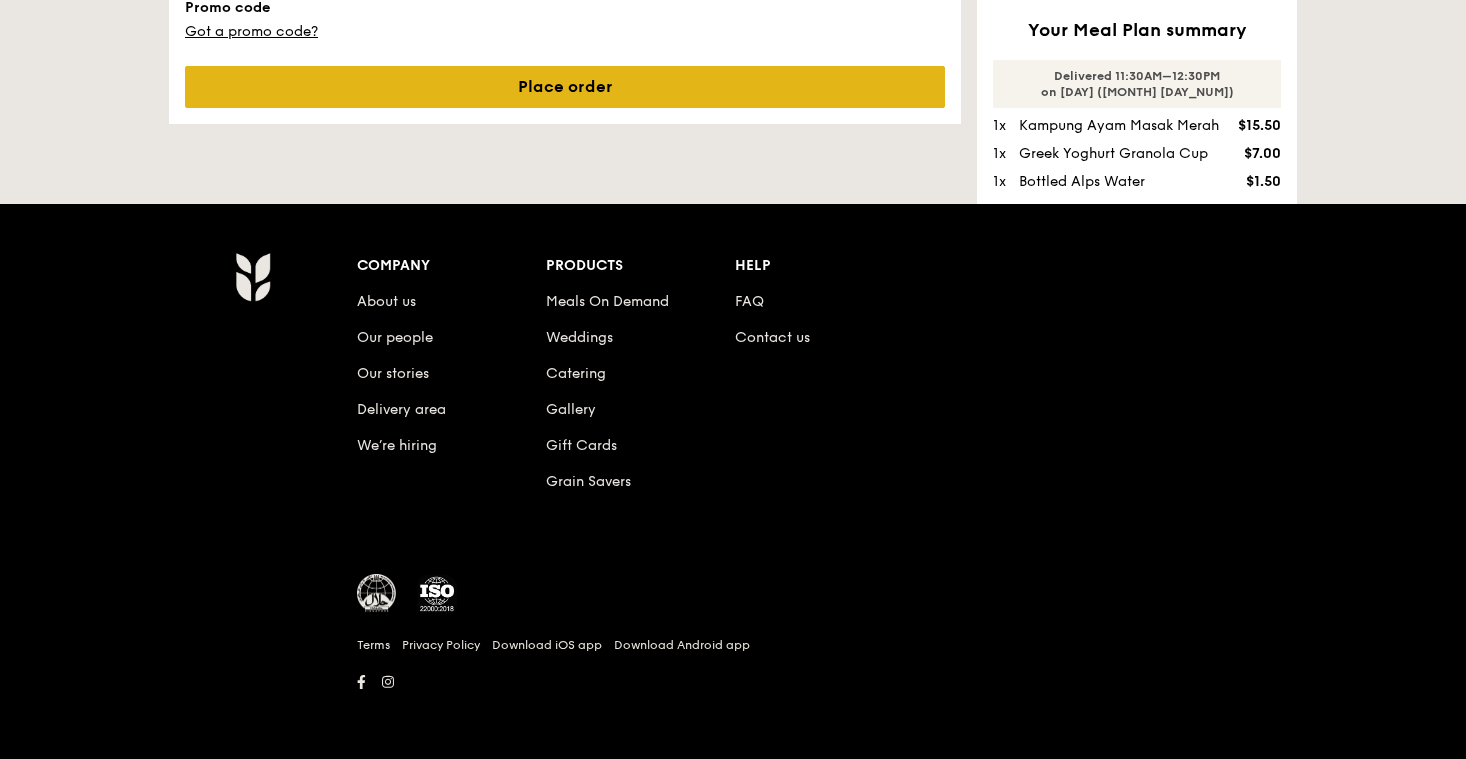 click on "Place order" at bounding box center [565, 87] 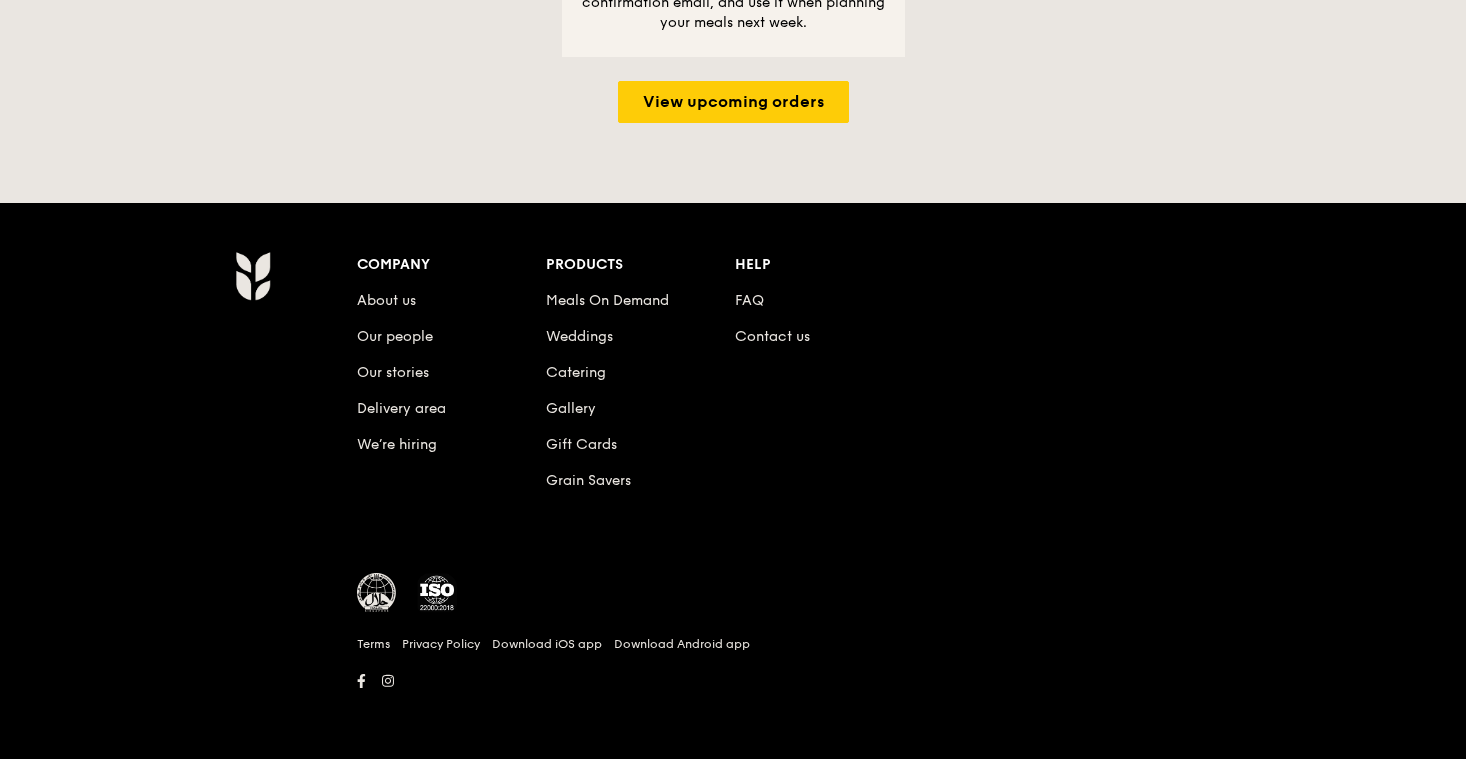 scroll, scrollTop: 0, scrollLeft: 0, axis: both 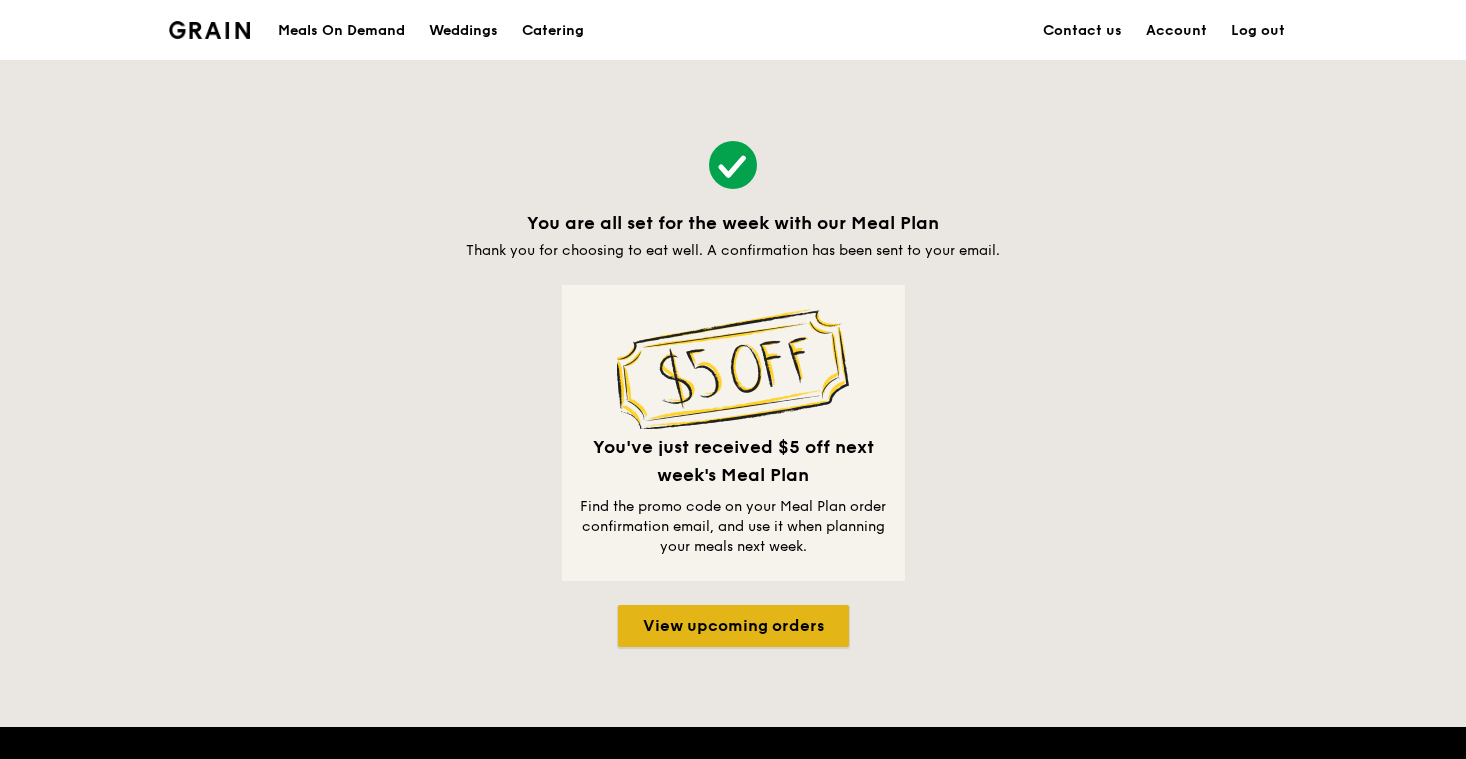 click on "View upcoming orders" at bounding box center (733, 626) 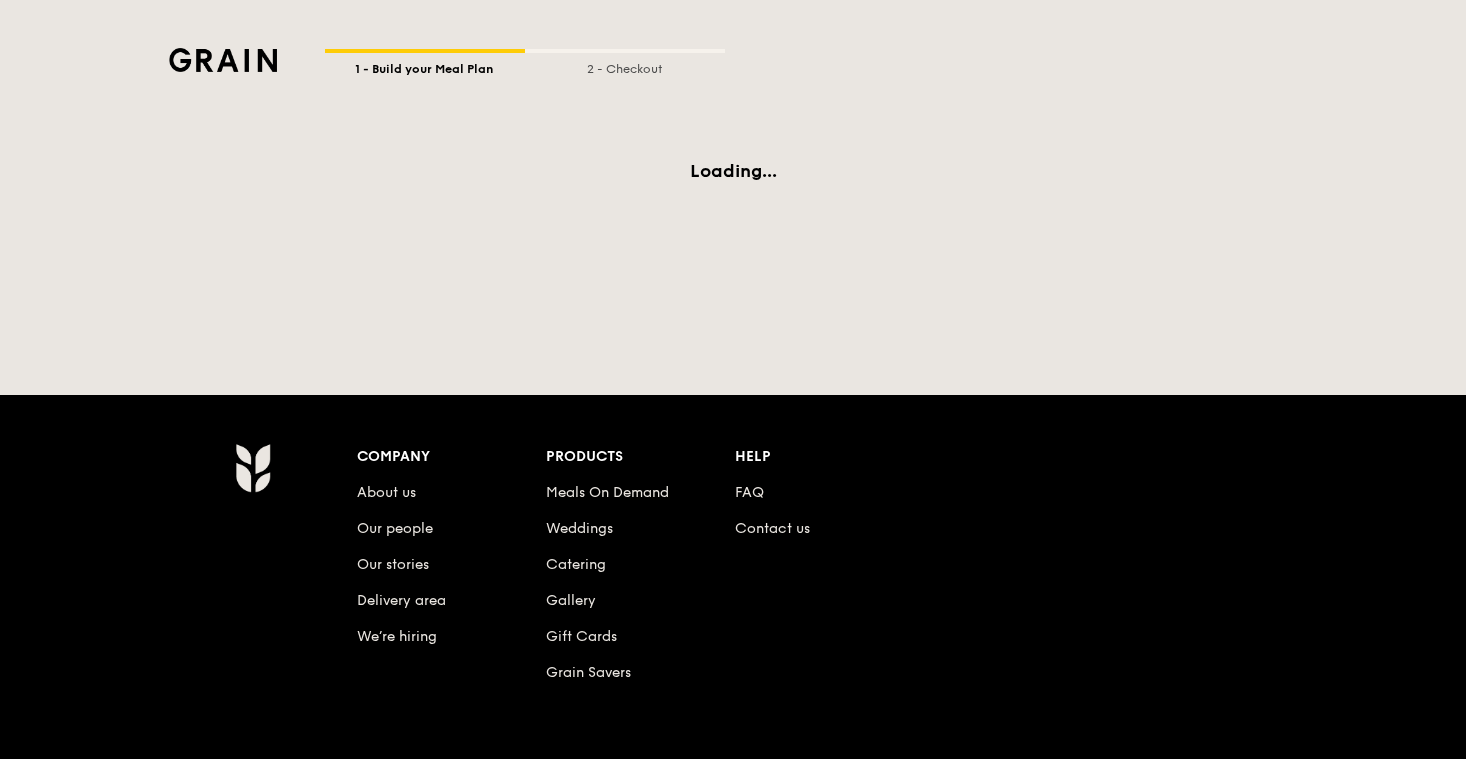 scroll, scrollTop: 491, scrollLeft: 0, axis: vertical 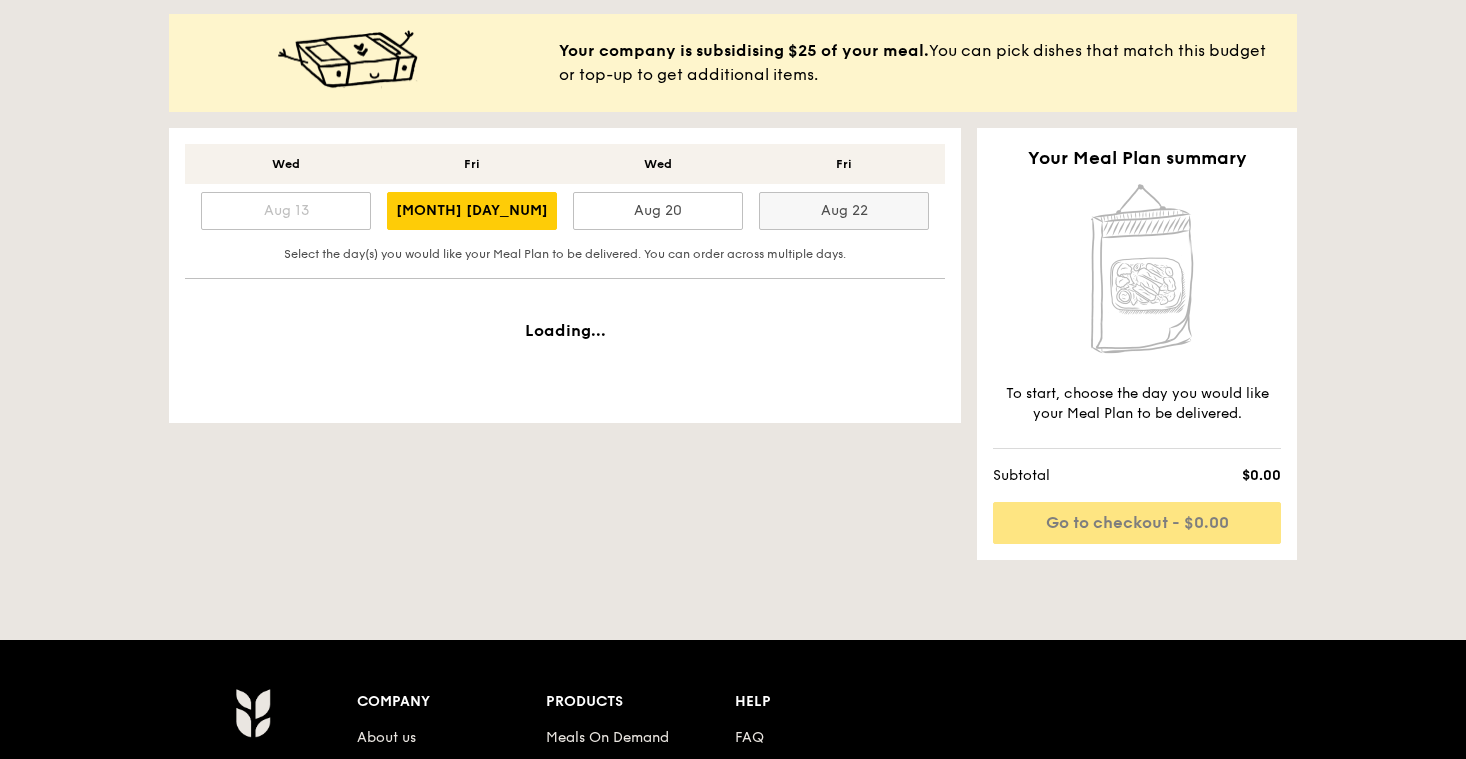 click on "Aug 22" at bounding box center (844, 211) 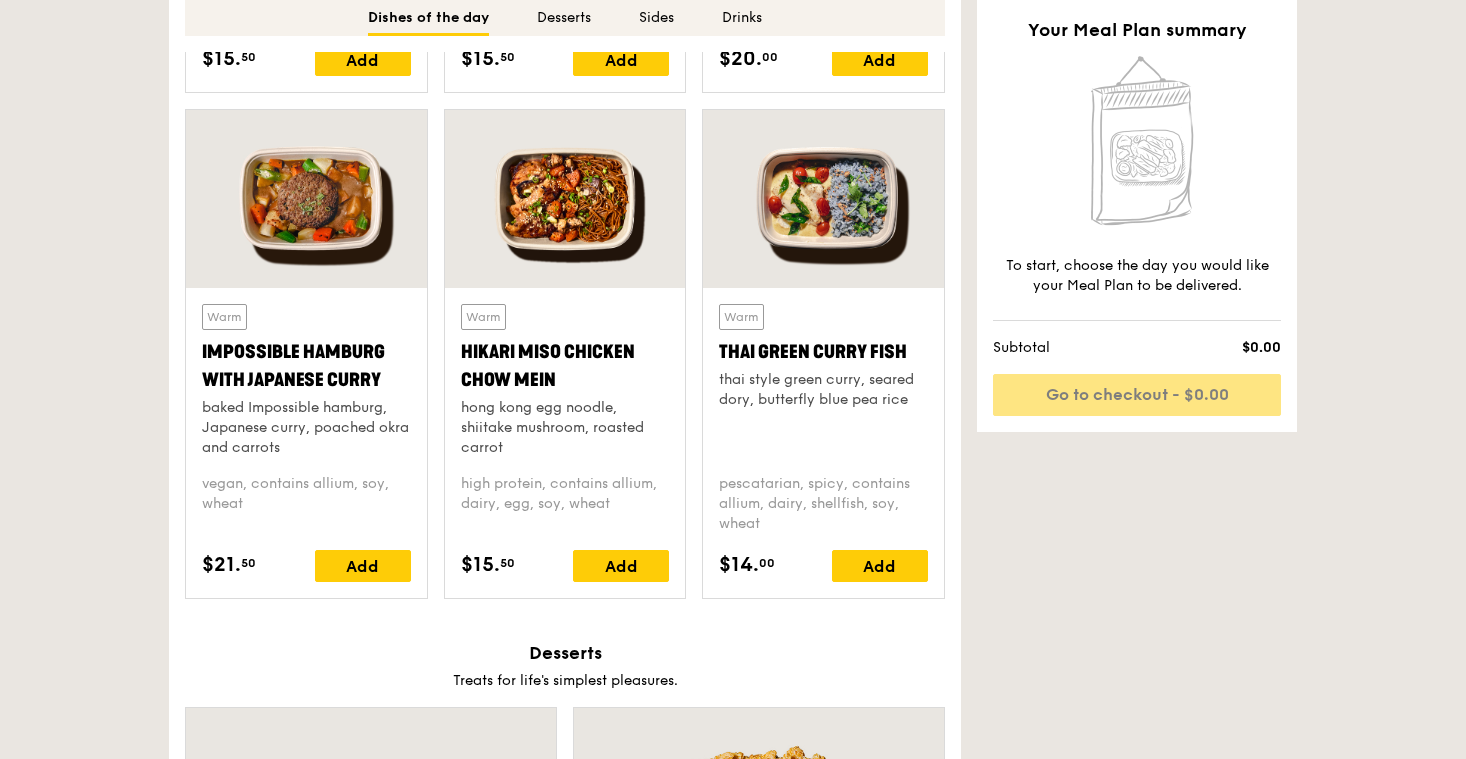 scroll, scrollTop: 1836, scrollLeft: 0, axis: vertical 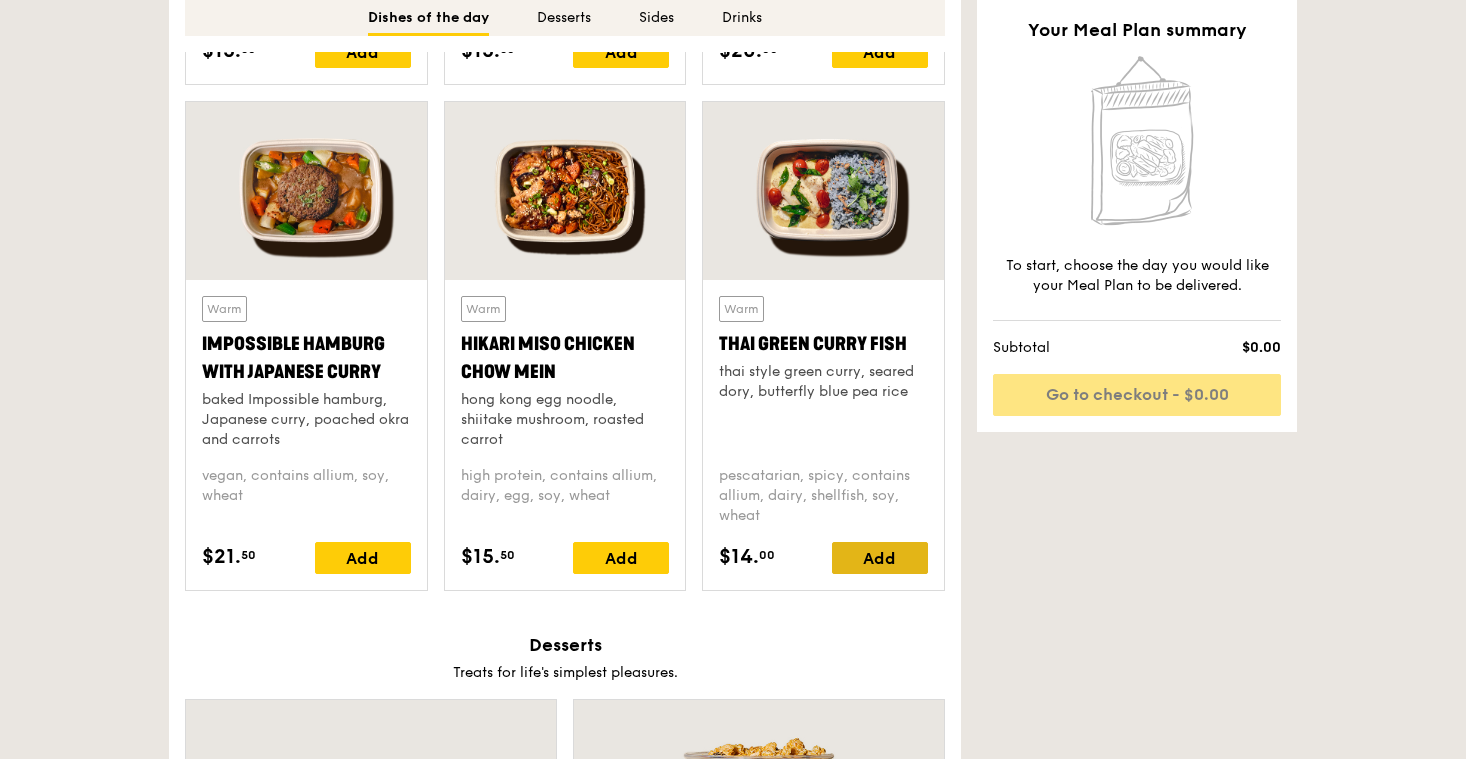 click on "Add" at bounding box center [880, 558] 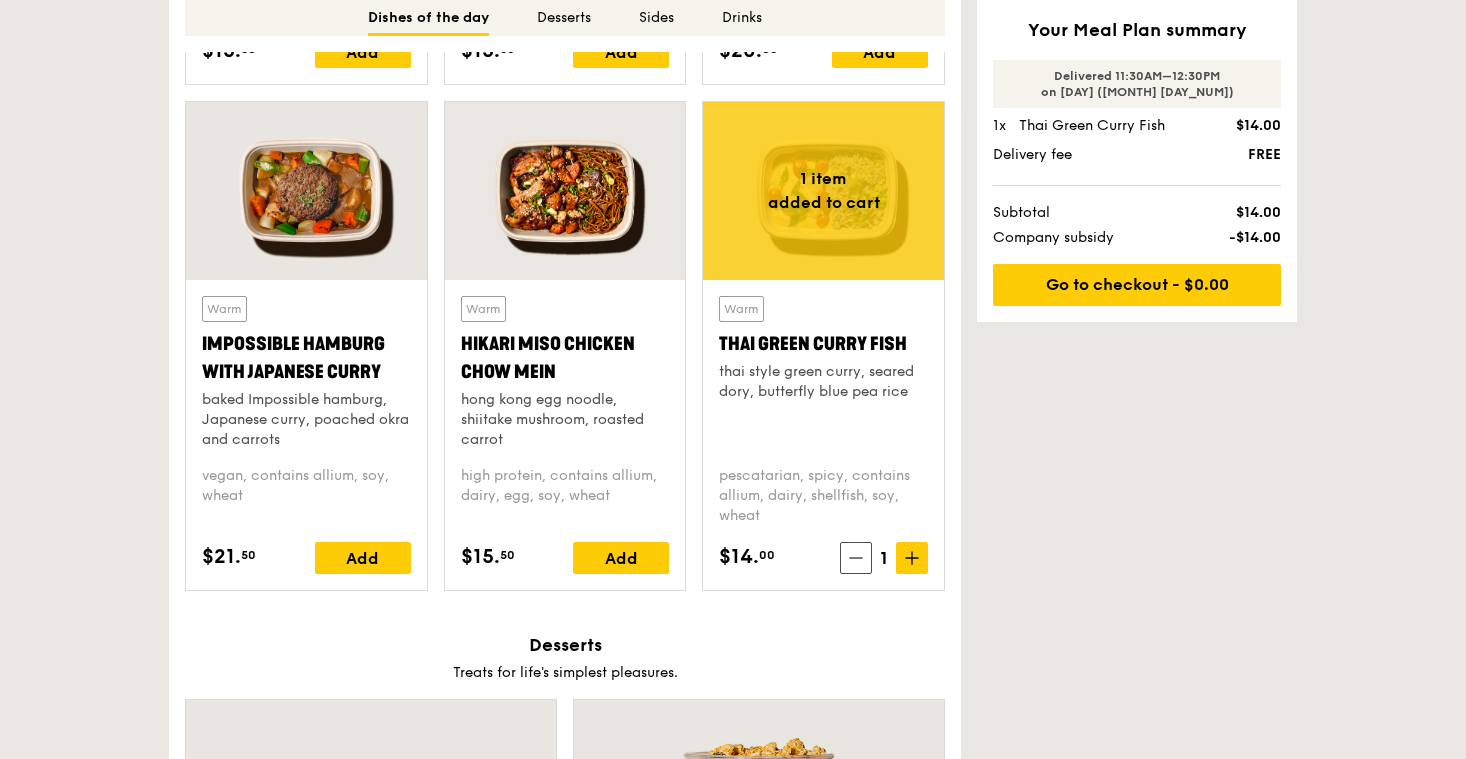 click on "Warm
Thai Green Curry Fish
thai style green curry, seared dory, butterfly blue pea rice" at bounding box center [823, 373] 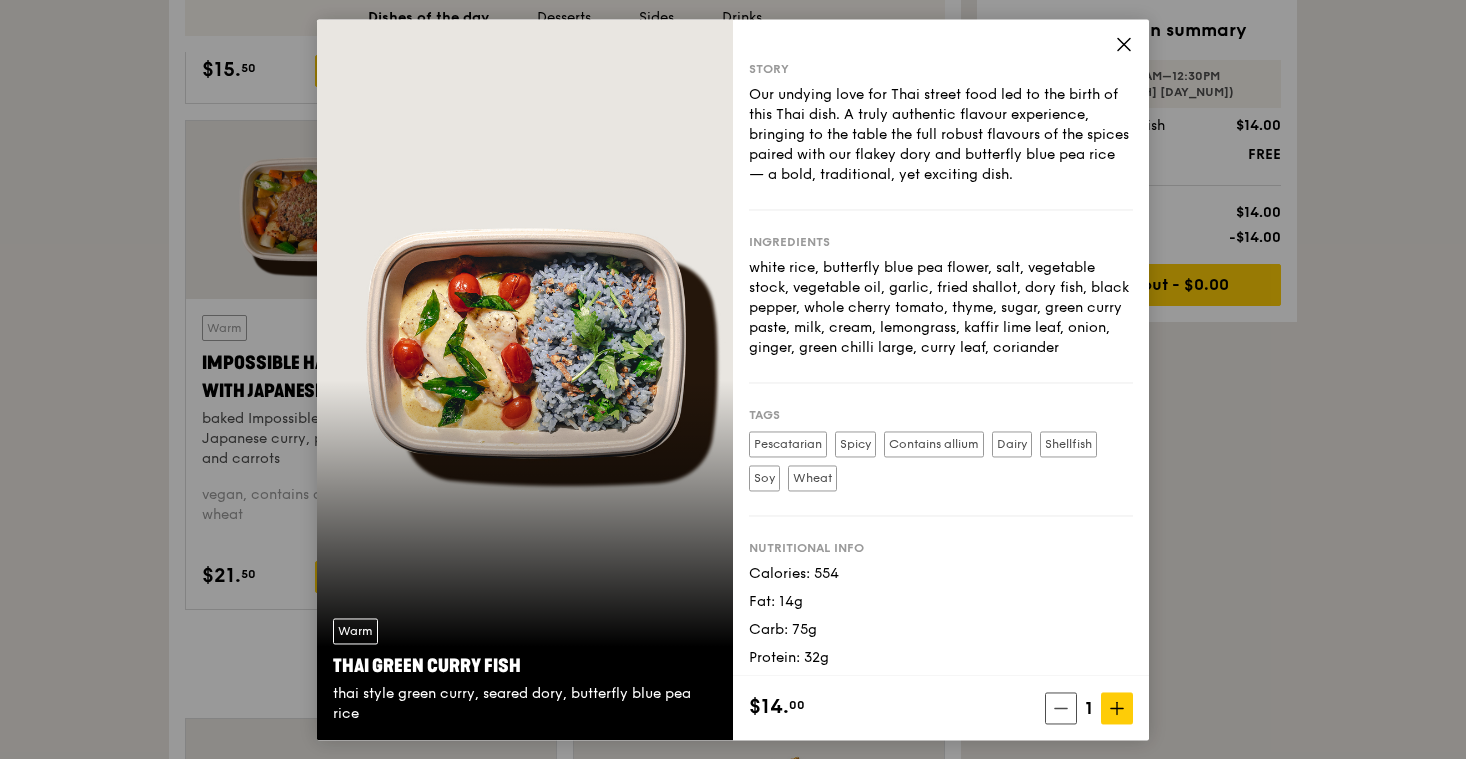 scroll, scrollTop: 1818, scrollLeft: 0, axis: vertical 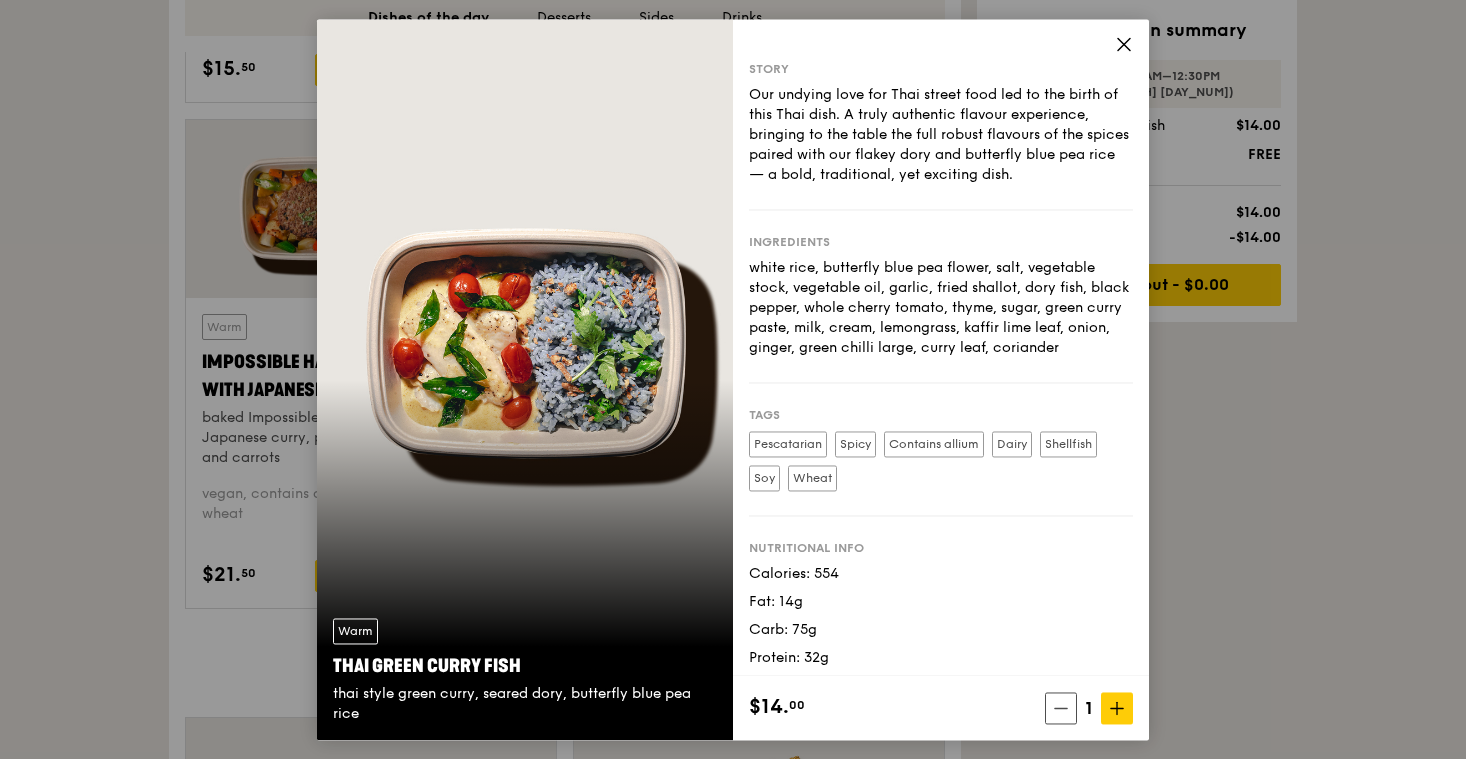 click 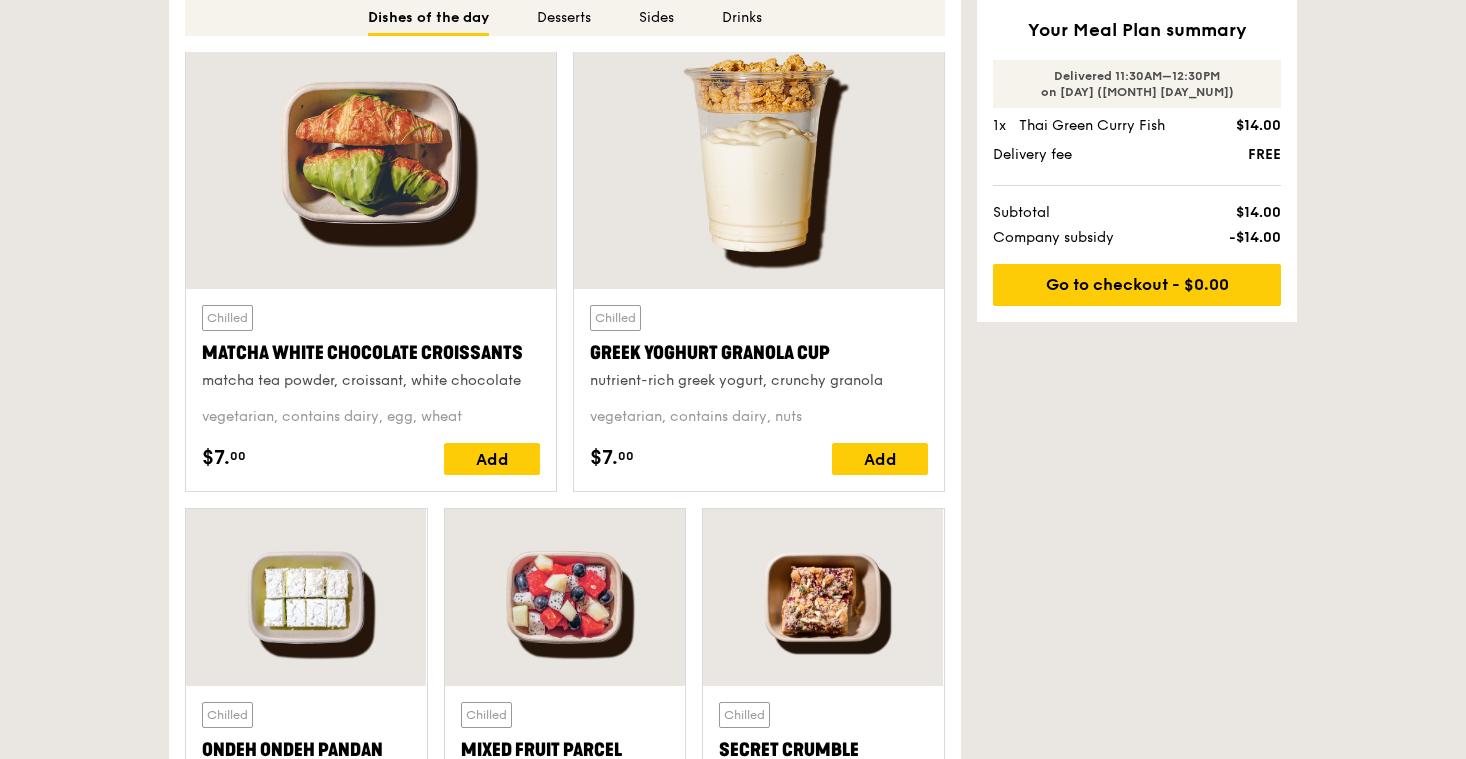 scroll, scrollTop: 2571, scrollLeft: 0, axis: vertical 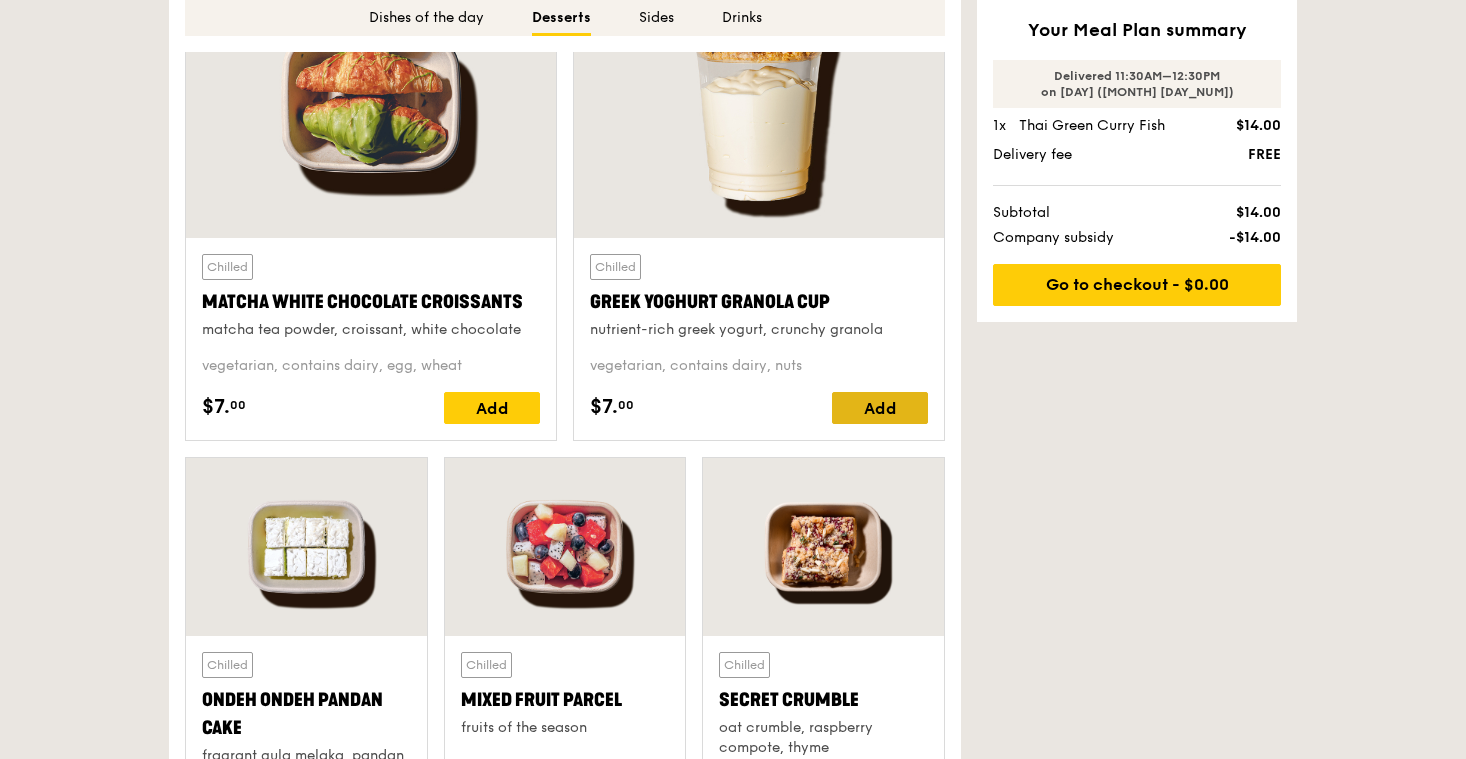 click on "Add" at bounding box center [880, 408] 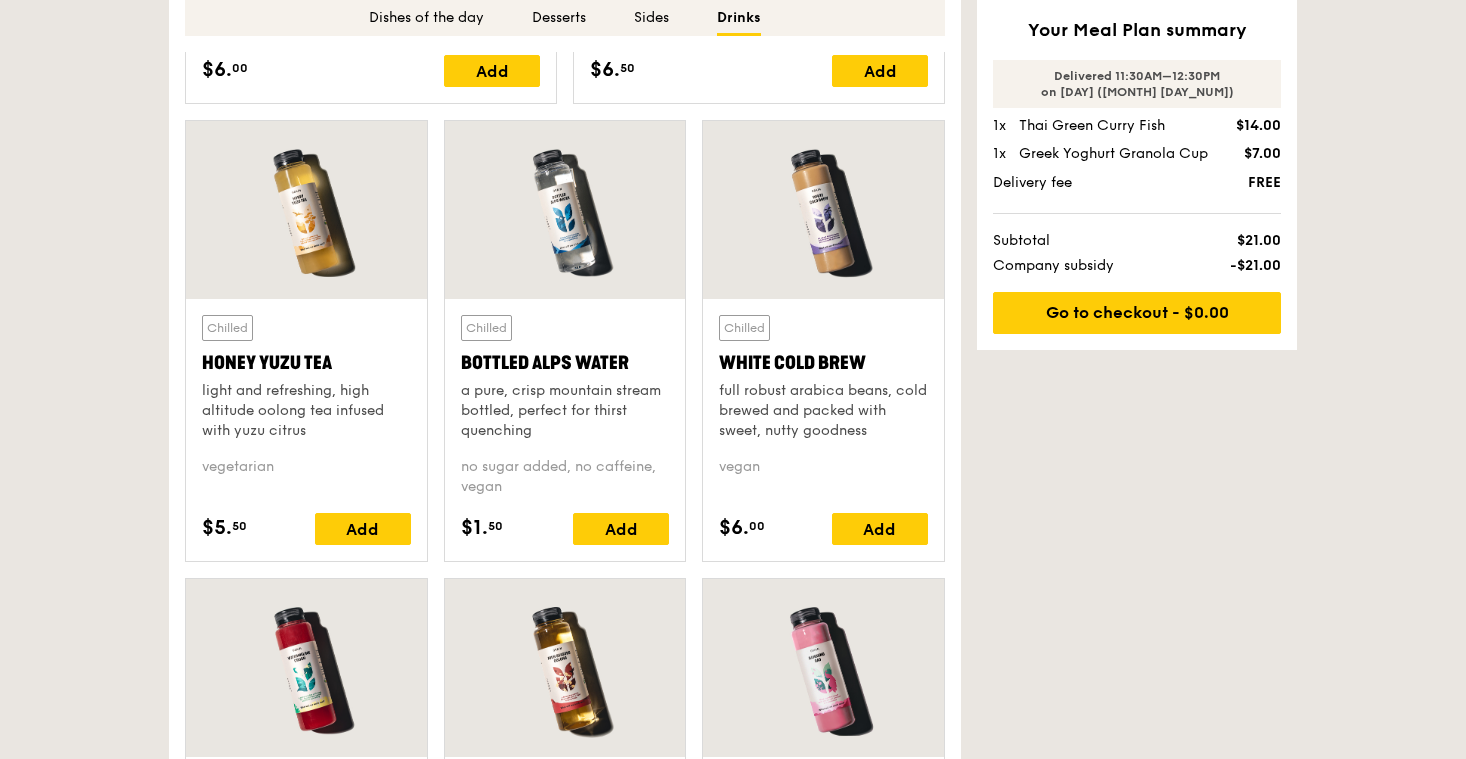 scroll, scrollTop: 5060, scrollLeft: 0, axis: vertical 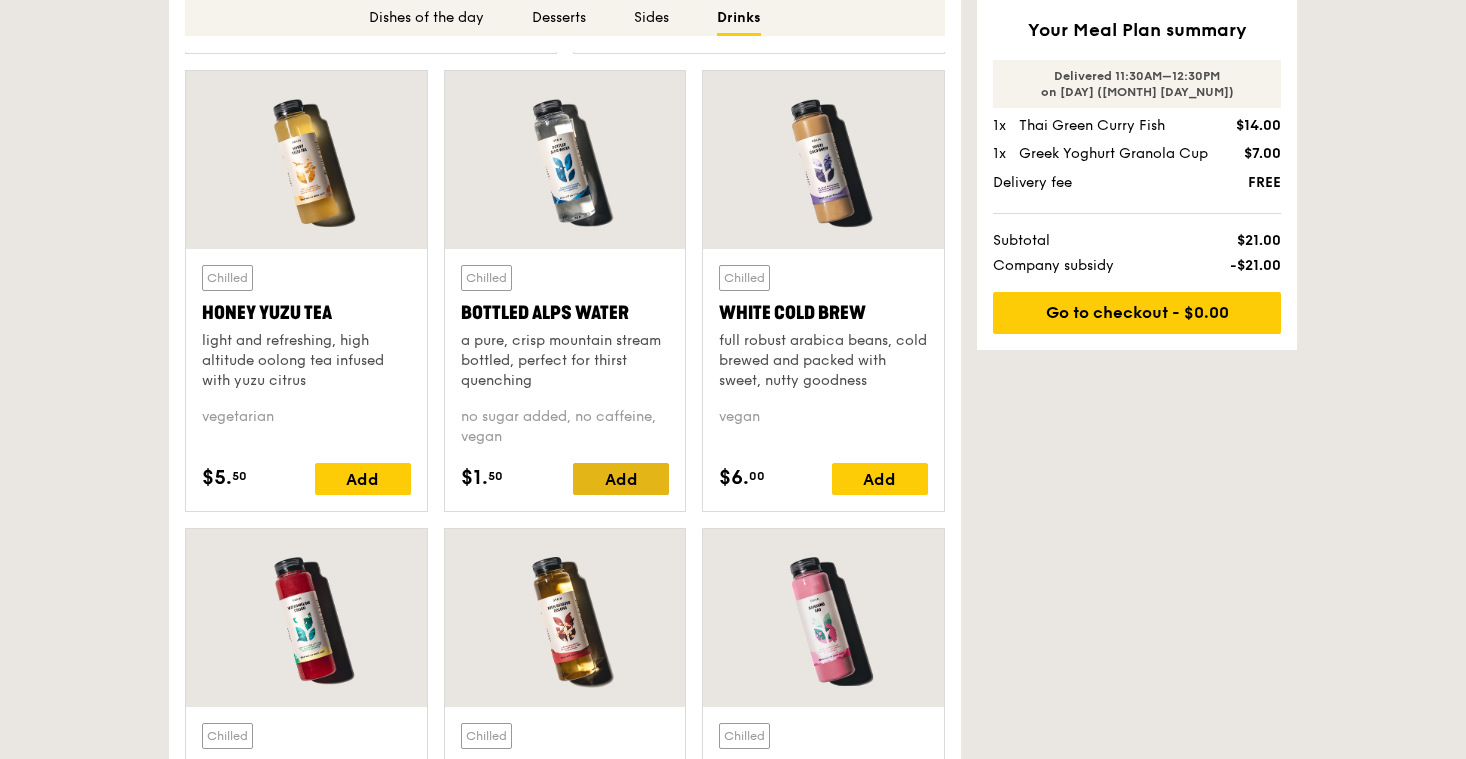 click on "Add" at bounding box center [621, 479] 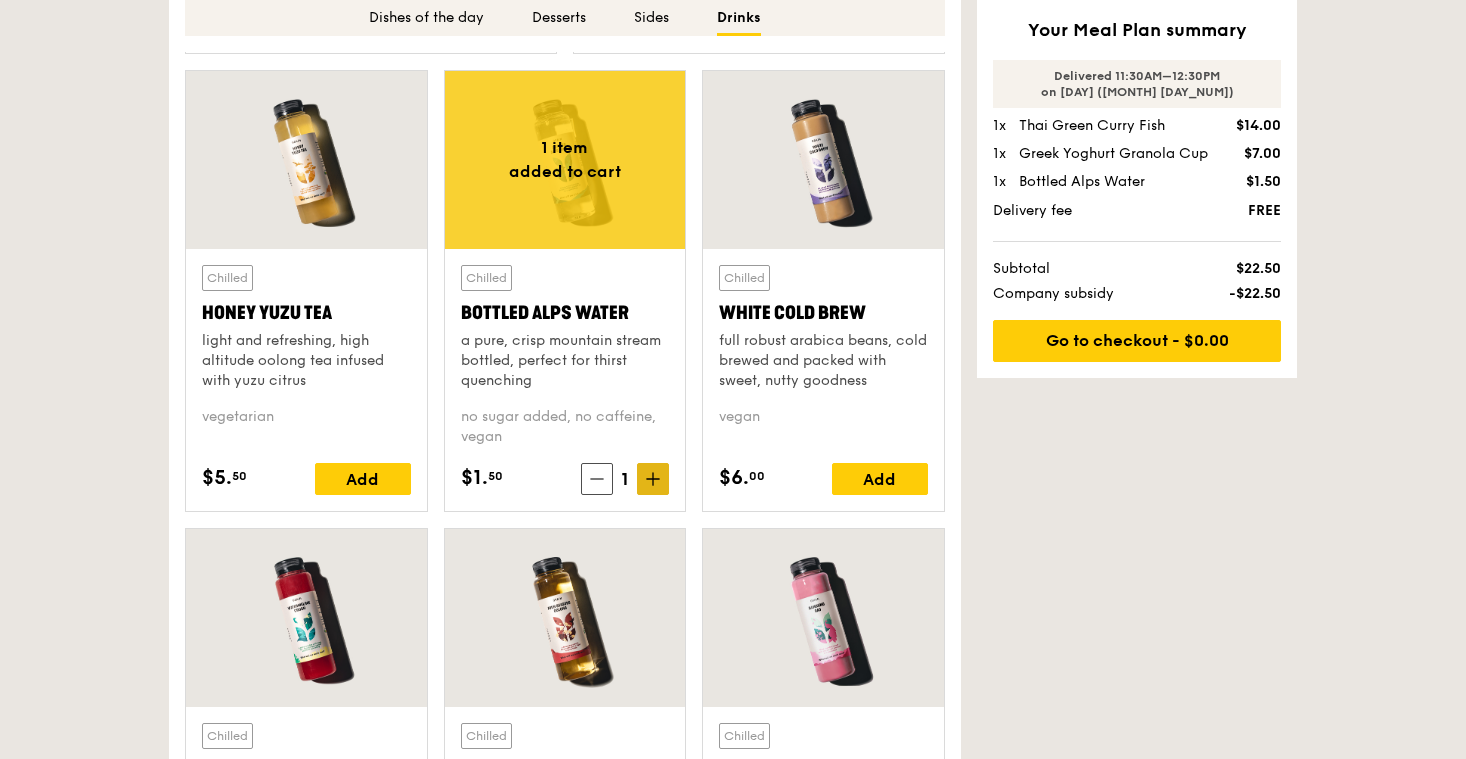 click 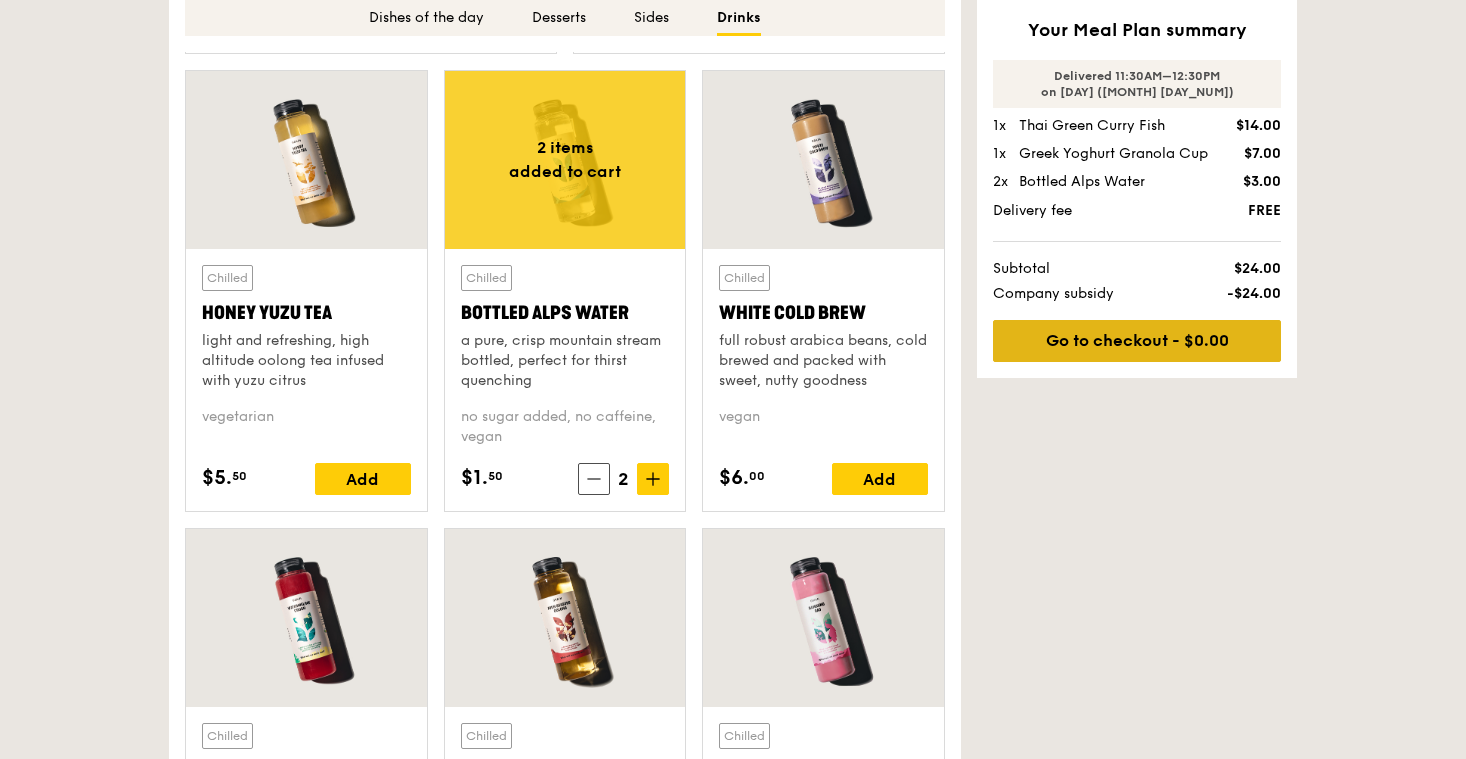 click on "Go to checkout - $0.00" at bounding box center (1137, 341) 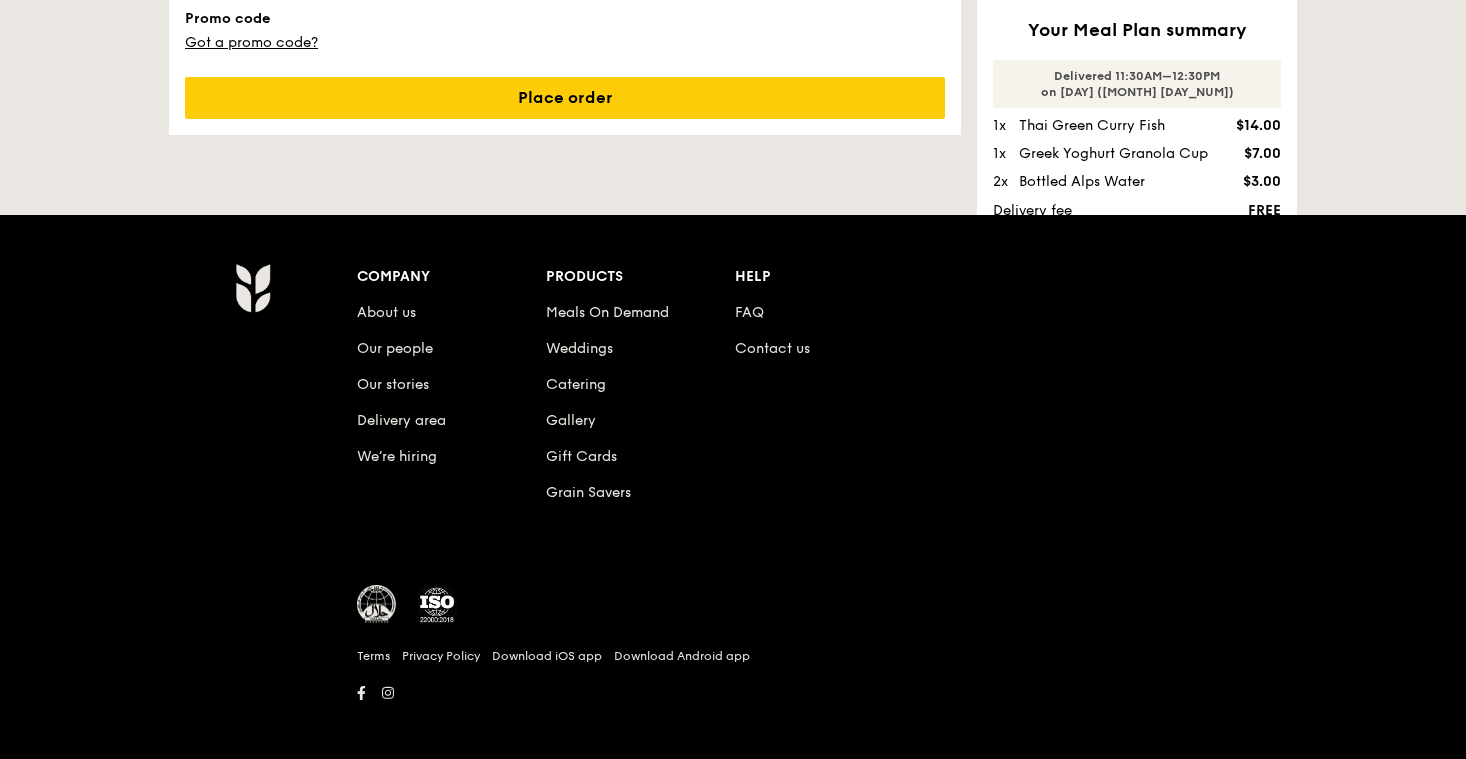 scroll, scrollTop: 728, scrollLeft: 0, axis: vertical 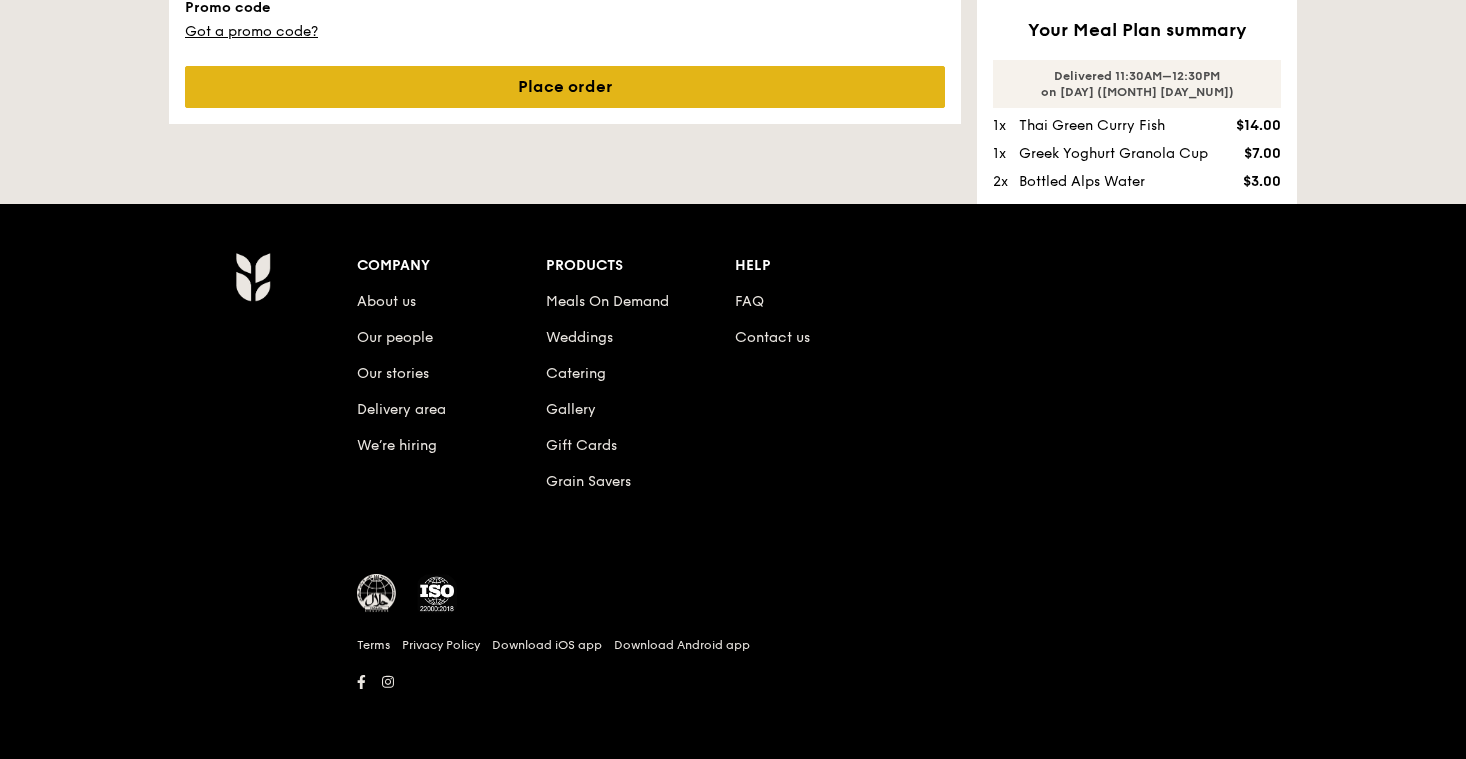 click on "Place order" at bounding box center [565, 87] 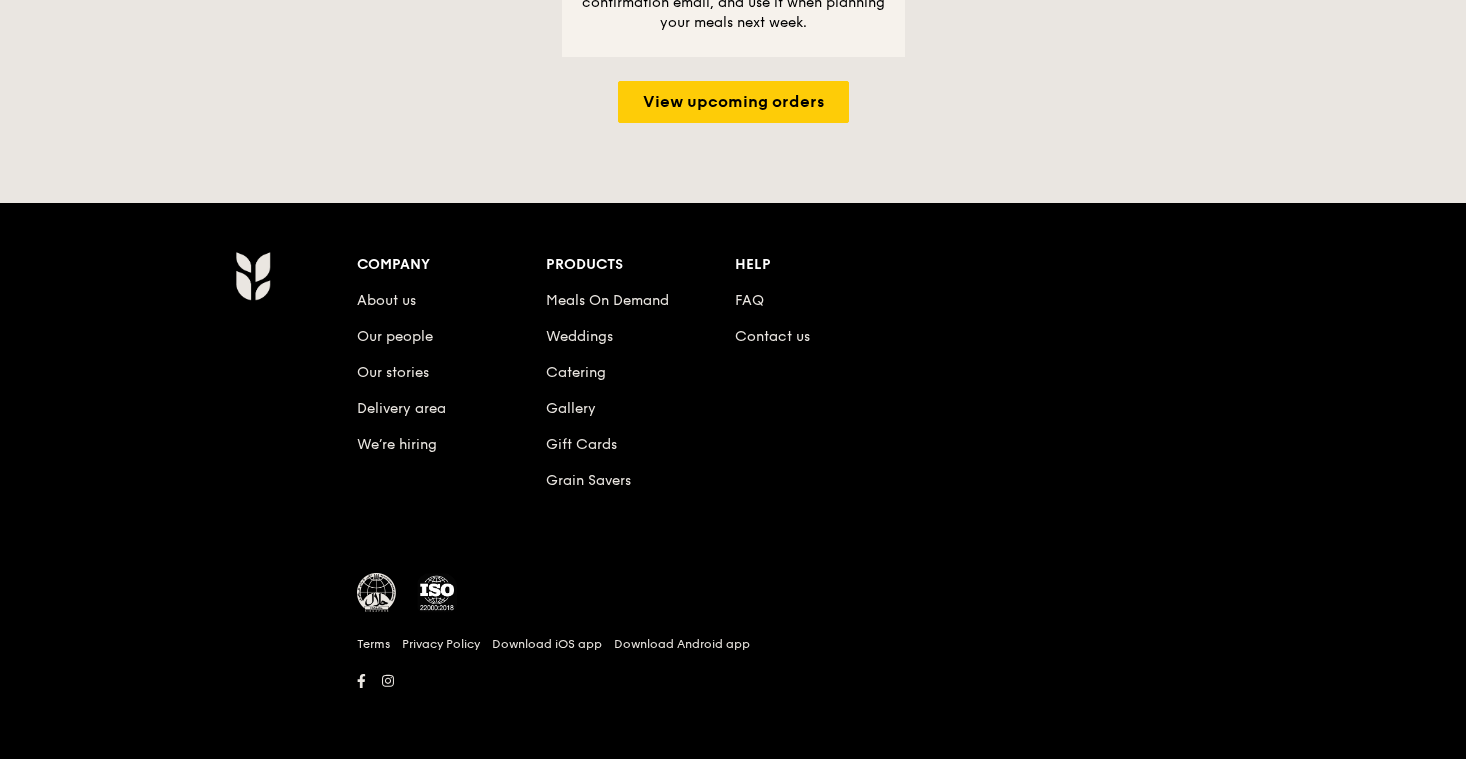 scroll, scrollTop: 0, scrollLeft: 0, axis: both 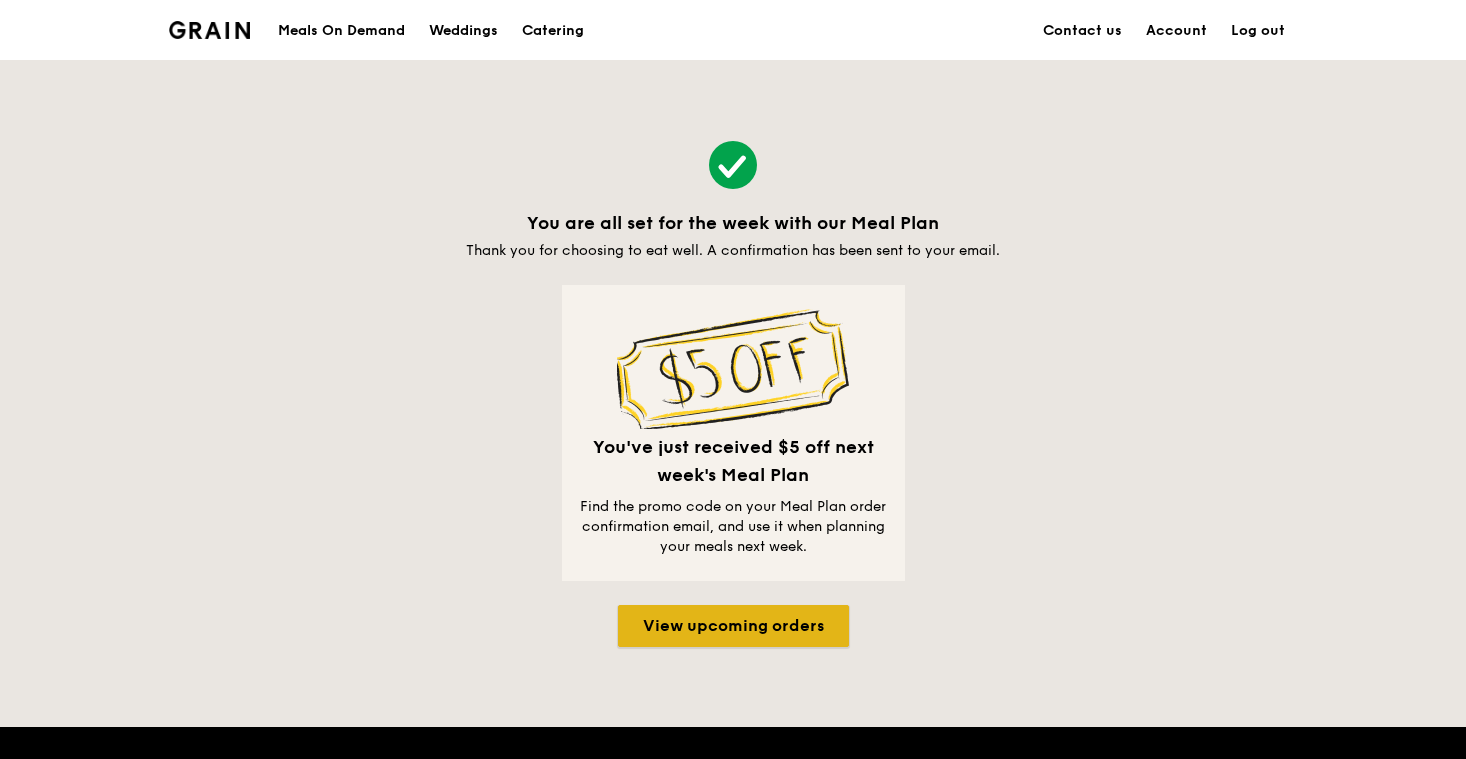 click on "View upcoming orders" at bounding box center (733, 626) 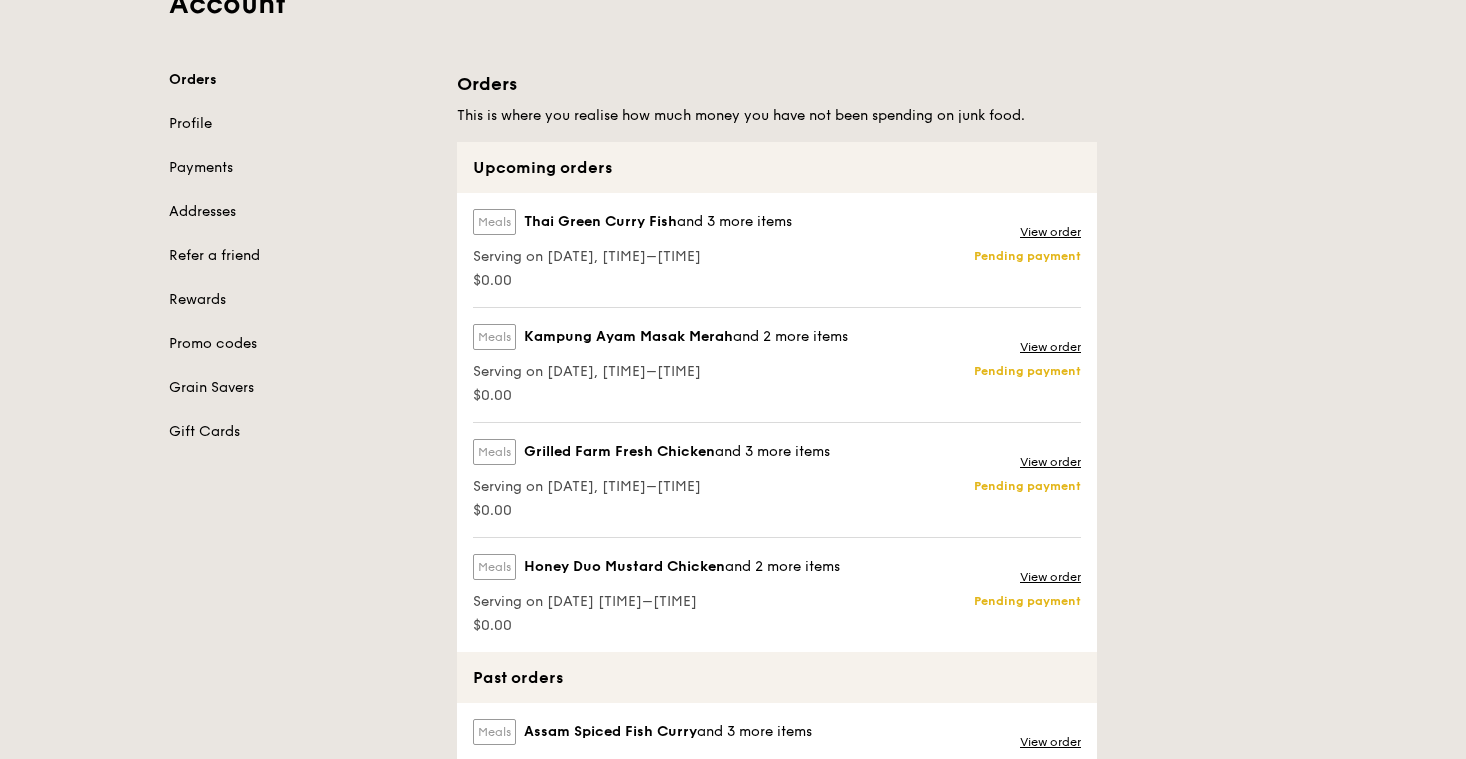 scroll, scrollTop: 0, scrollLeft: 0, axis: both 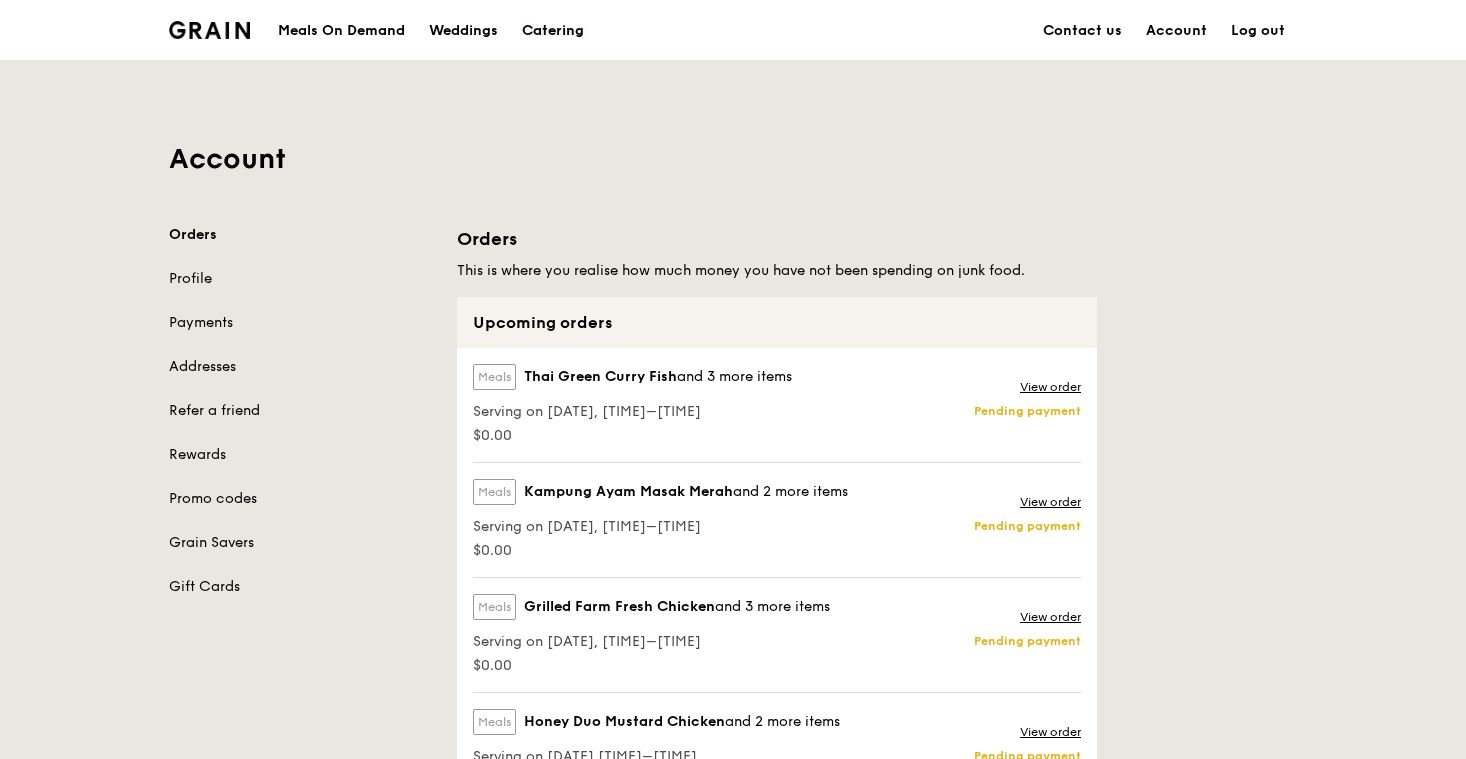 click on "Catering" at bounding box center (553, 31) 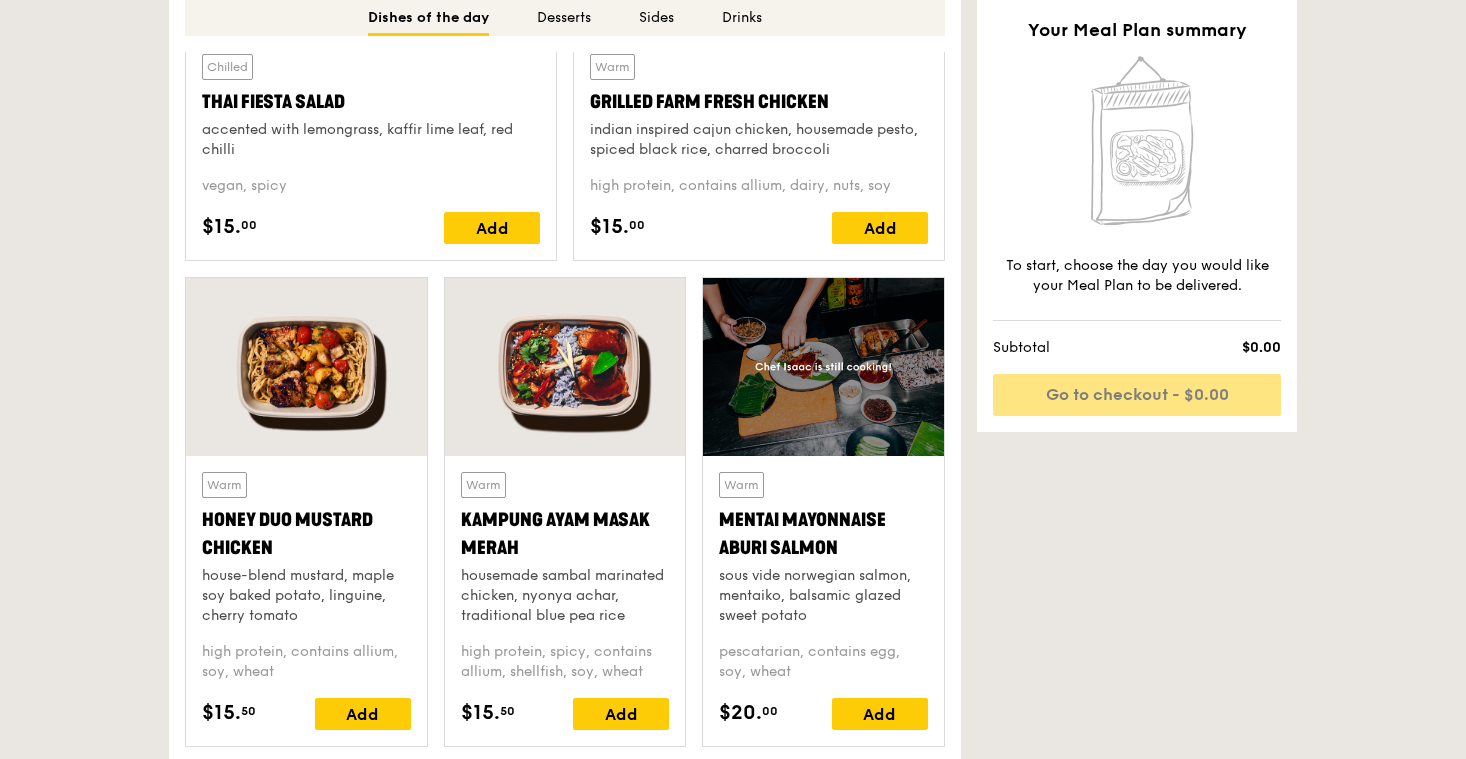 scroll, scrollTop: 1180, scrollLeft: 0, axis: vertical 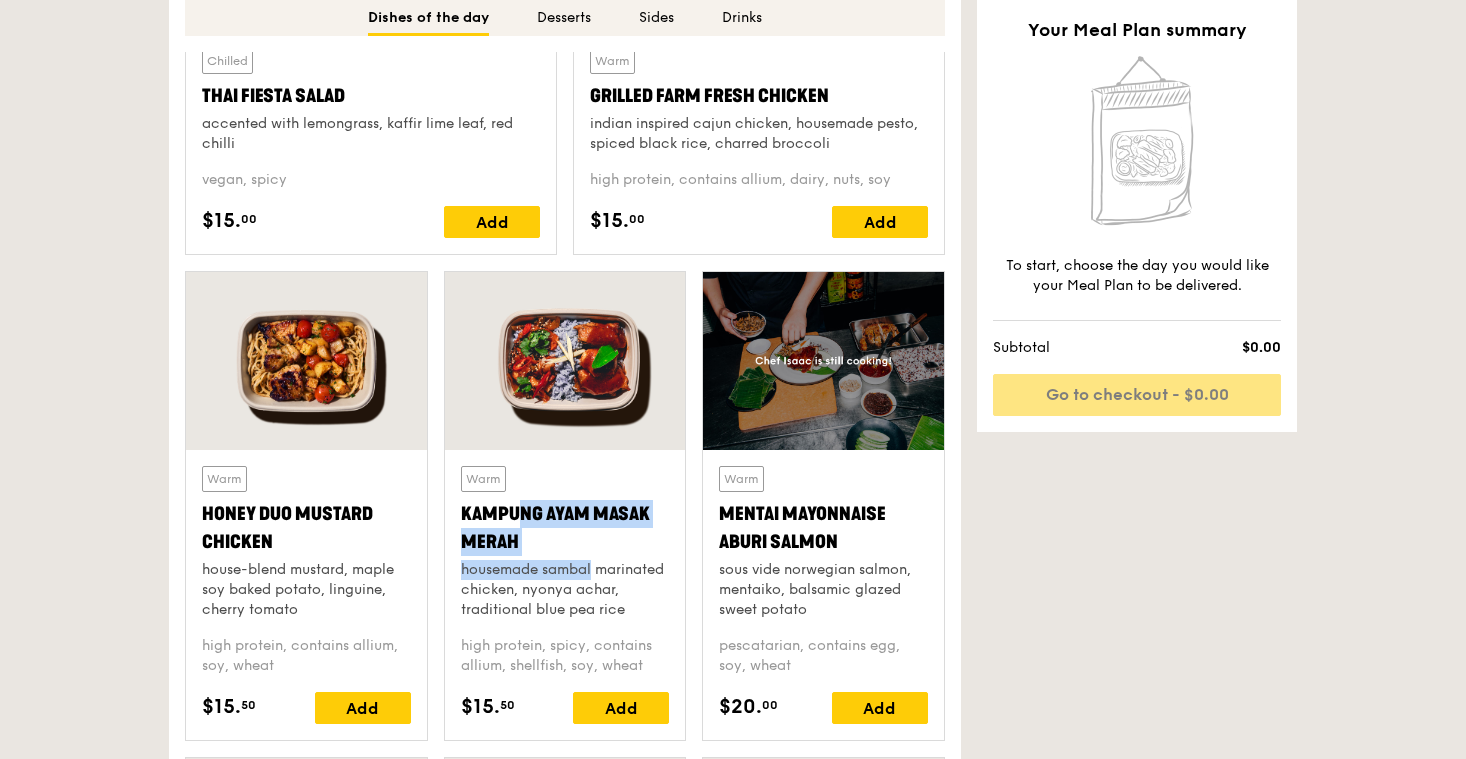 drag, startPoint x: 463, startPoint y: 511, endPoint x: 548, endPoint y: 562, distance: 99.12618 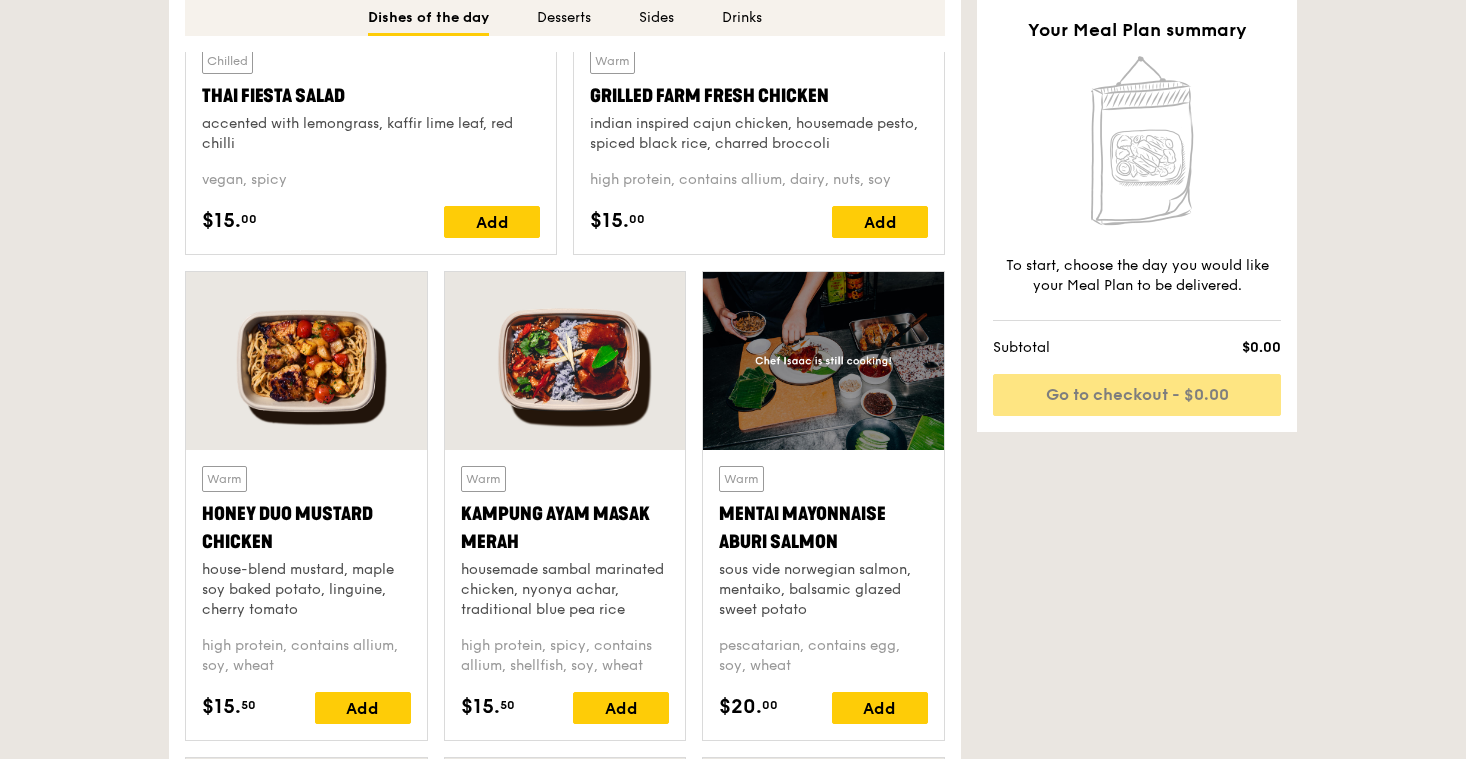 click on "Kampung Ayam Masak Merah" at bounding box center (565, 528) 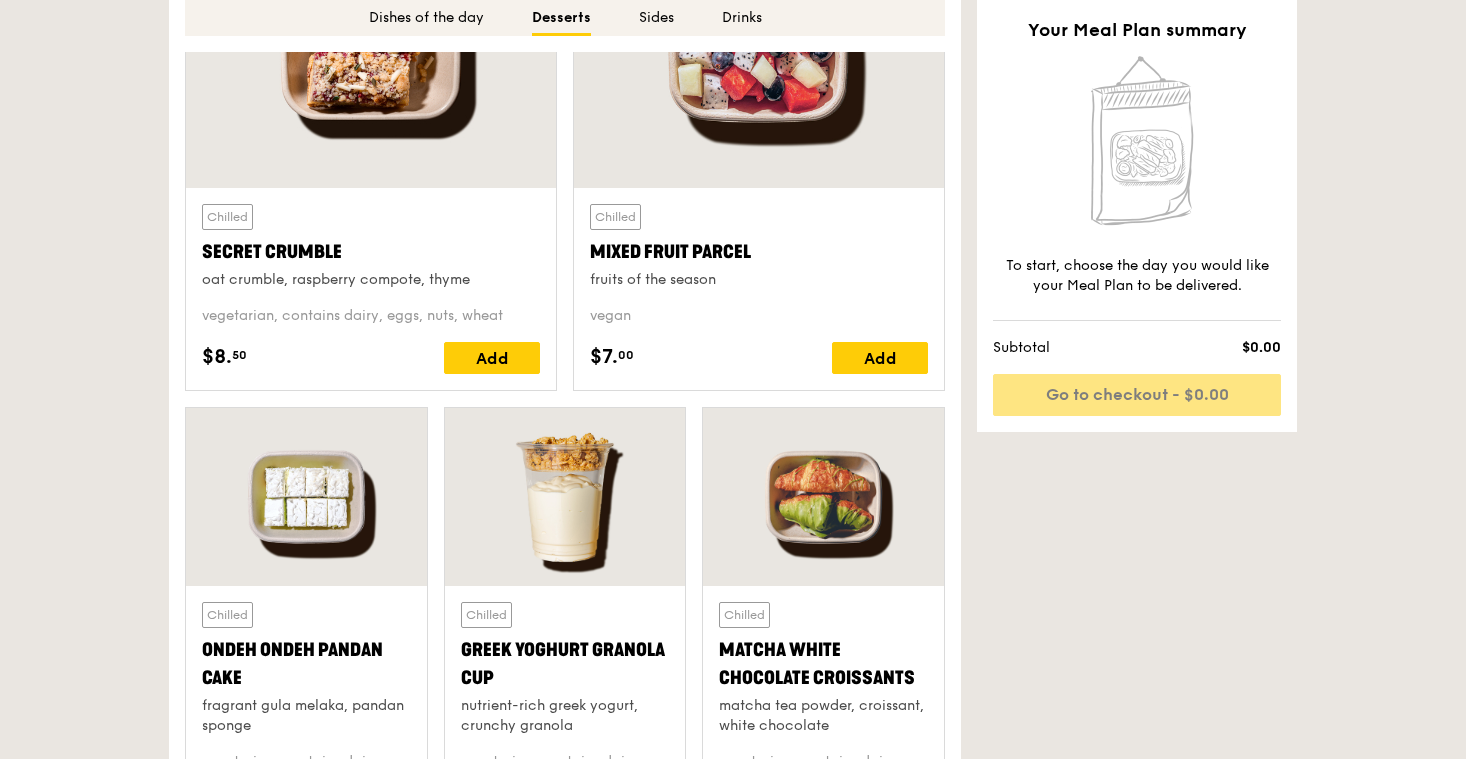 scroll, scrollTop: 2627, scrollLeft: 0, axis: vertical 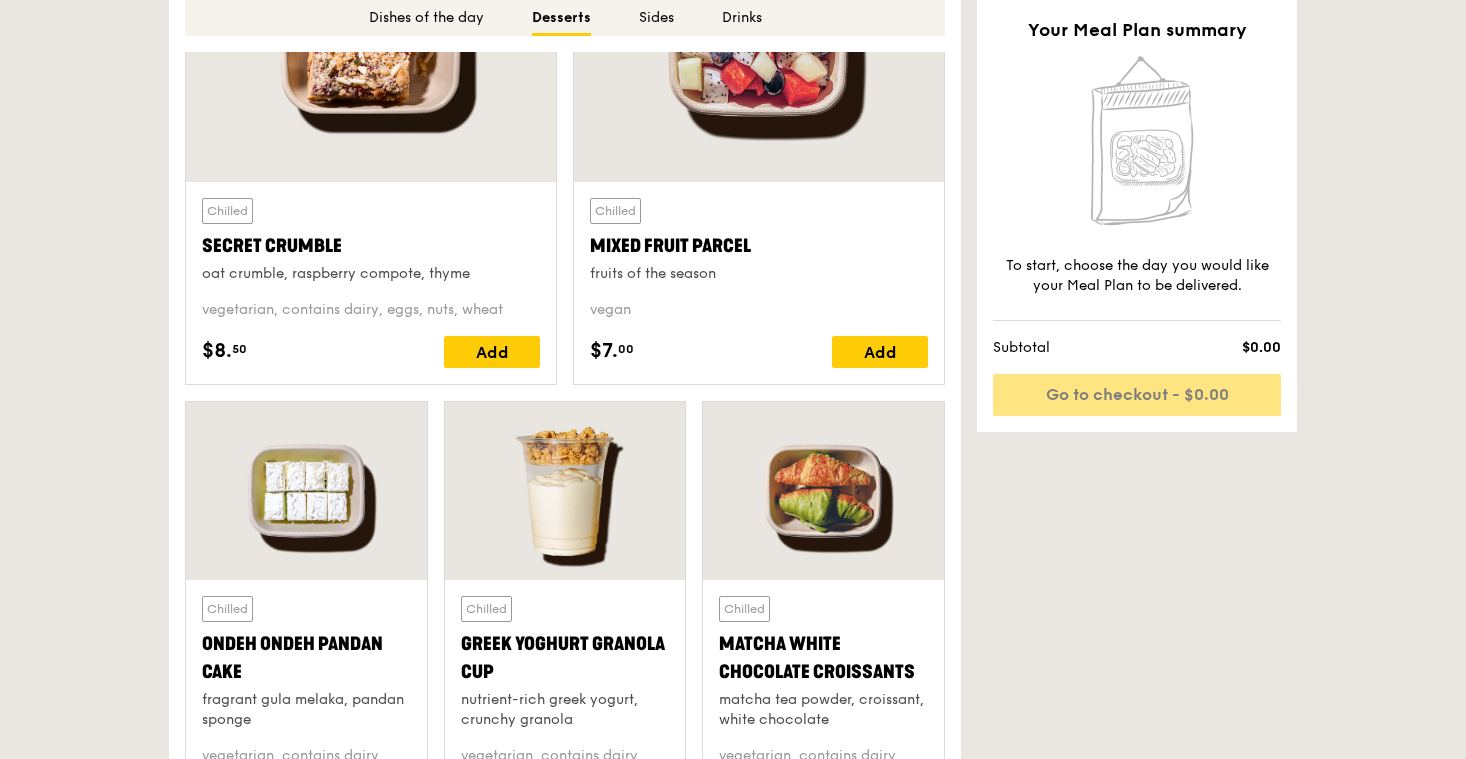 click on "Greek Yoghurt Granola Cup" at bounding box center (565, 658) 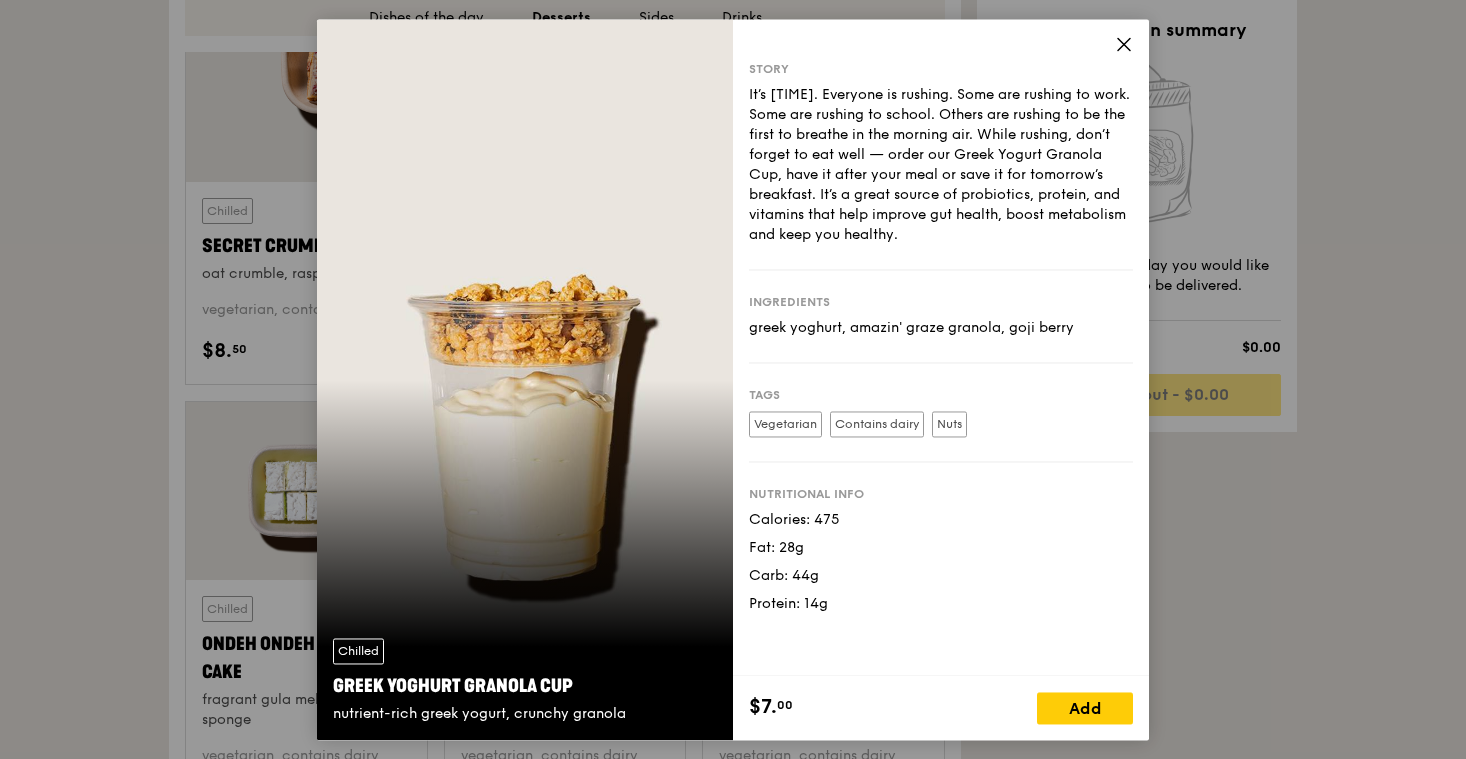 drag, startPoint x: 336, startPoint y: 687, endPoint x: 598, endPoint y: 687, distance: 262 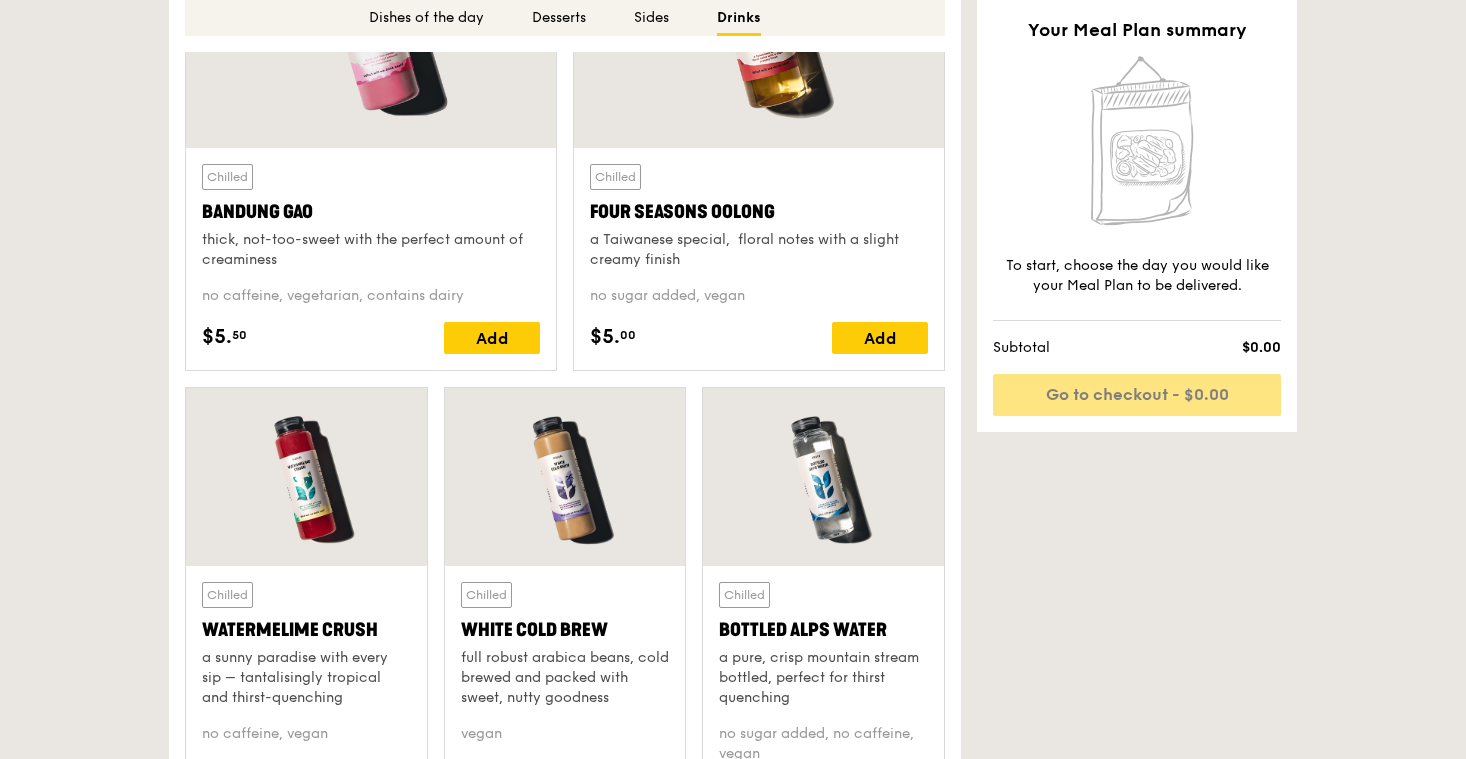 scroll, scrollTop: 5141, scrollLeft: 0, axis: vertical 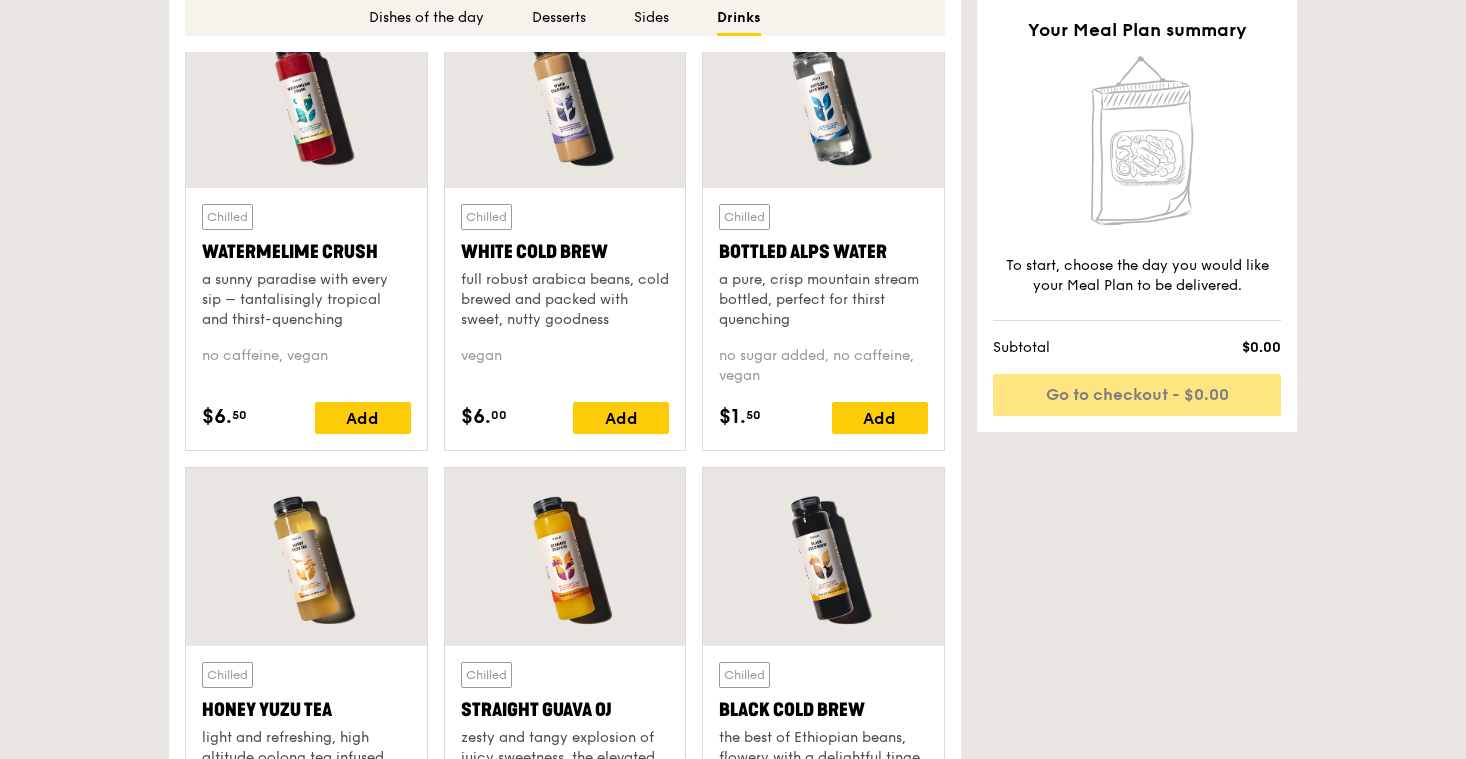 click on "a pure, crisp mountain stream bottled, perfect for thirst quenching" at bounding box center (823, 300) 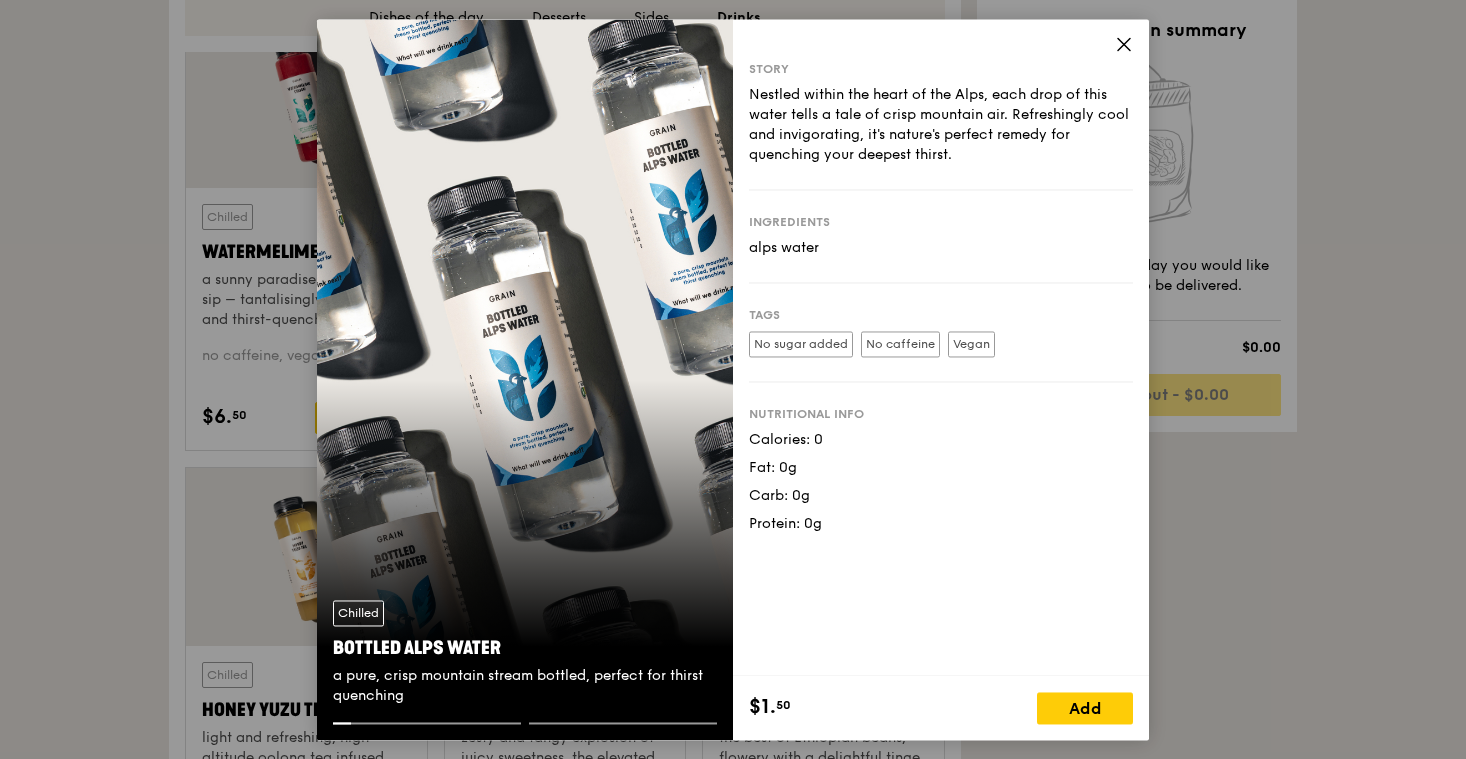 drag, startPoint x: 338, startPoint y: 645, endPoint x: 500, endPoint y: 642, distance: 162.02777 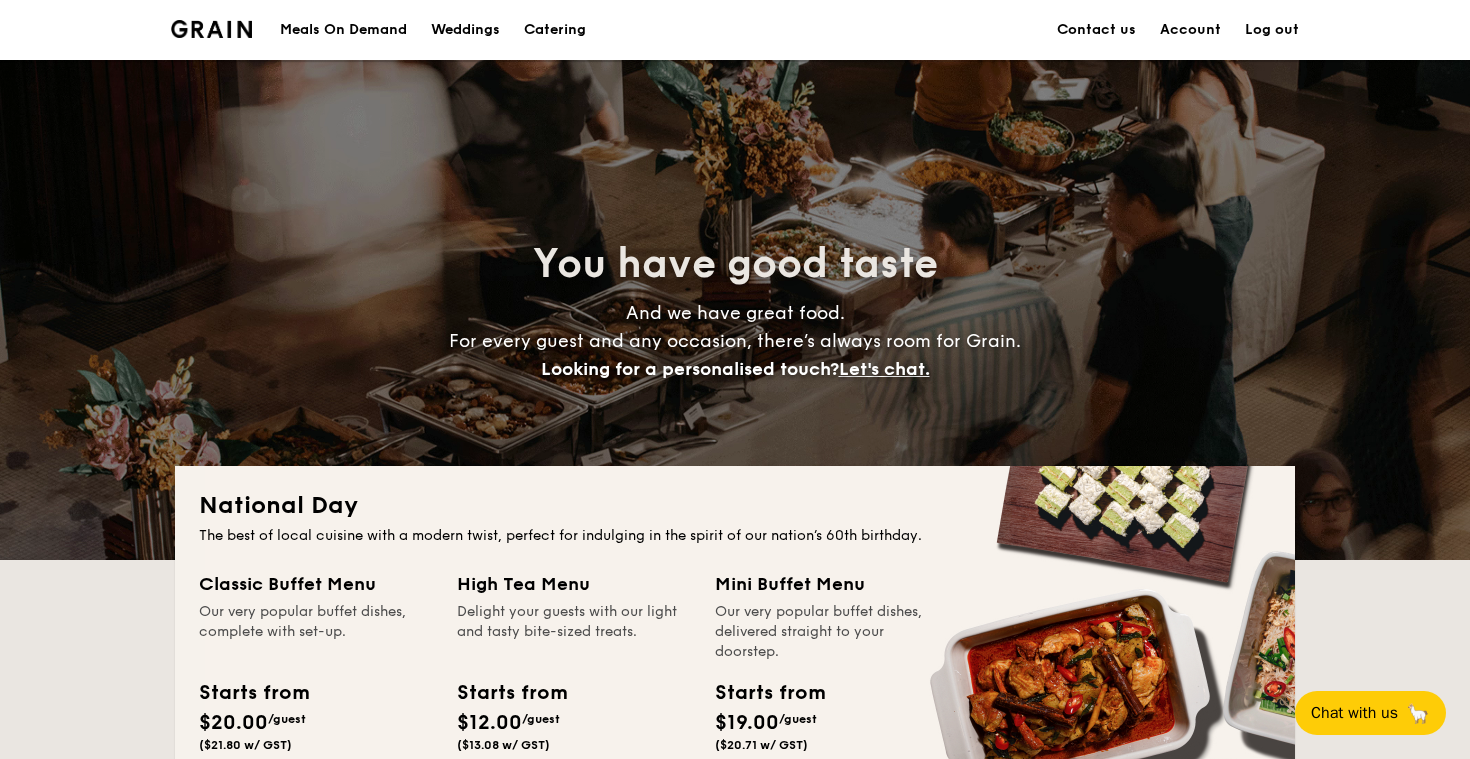 scroll, scrollTop: 0, scrollLeft: 0, axis: both 